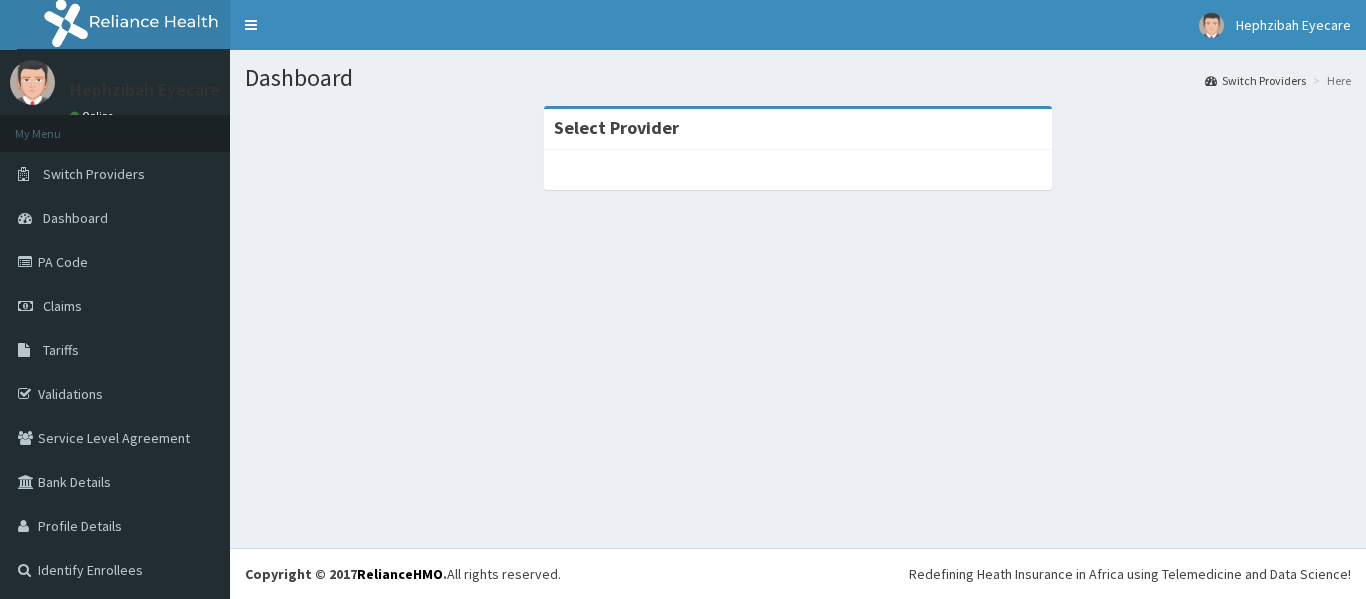 scroll, scrollTop: 0, scrollLeft: 0, axis: both 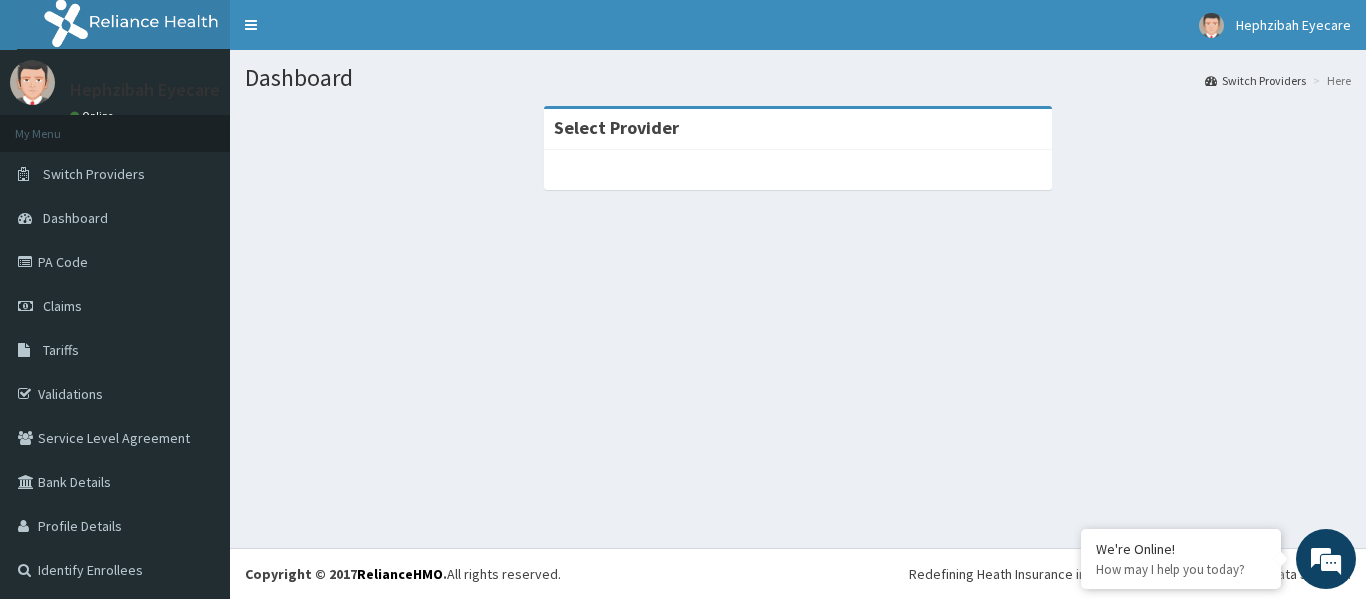 click at bounding box center (798, 170) 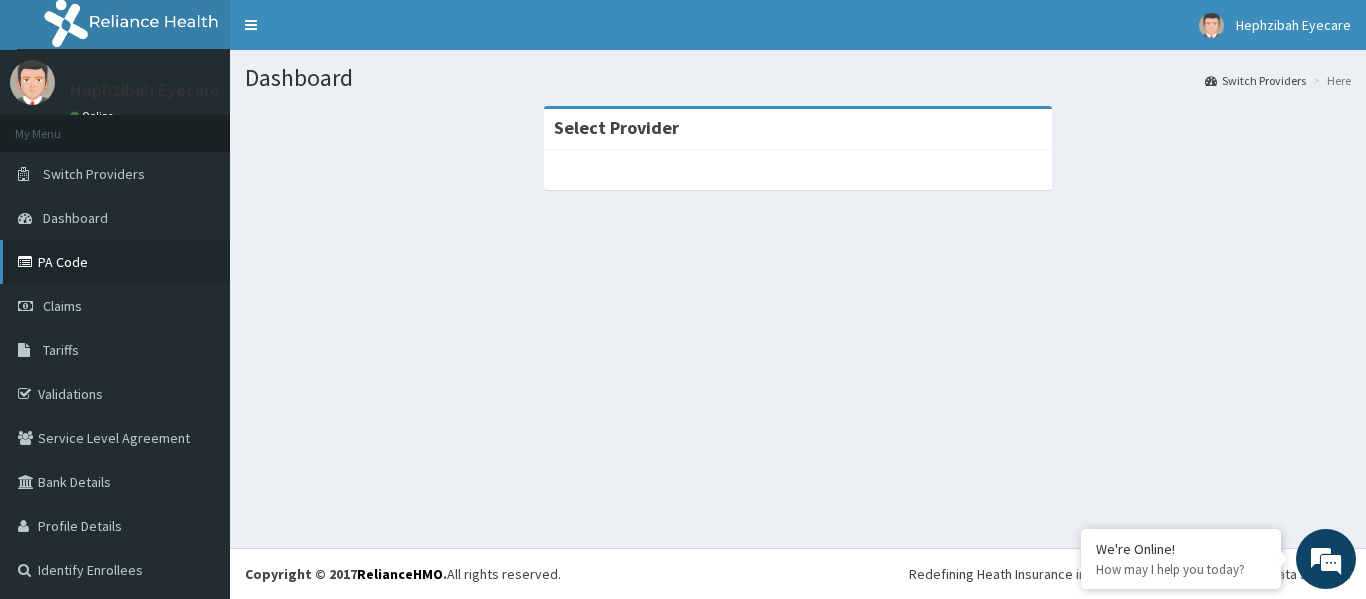 click on "PA Code" at bounding box center [115, 262] 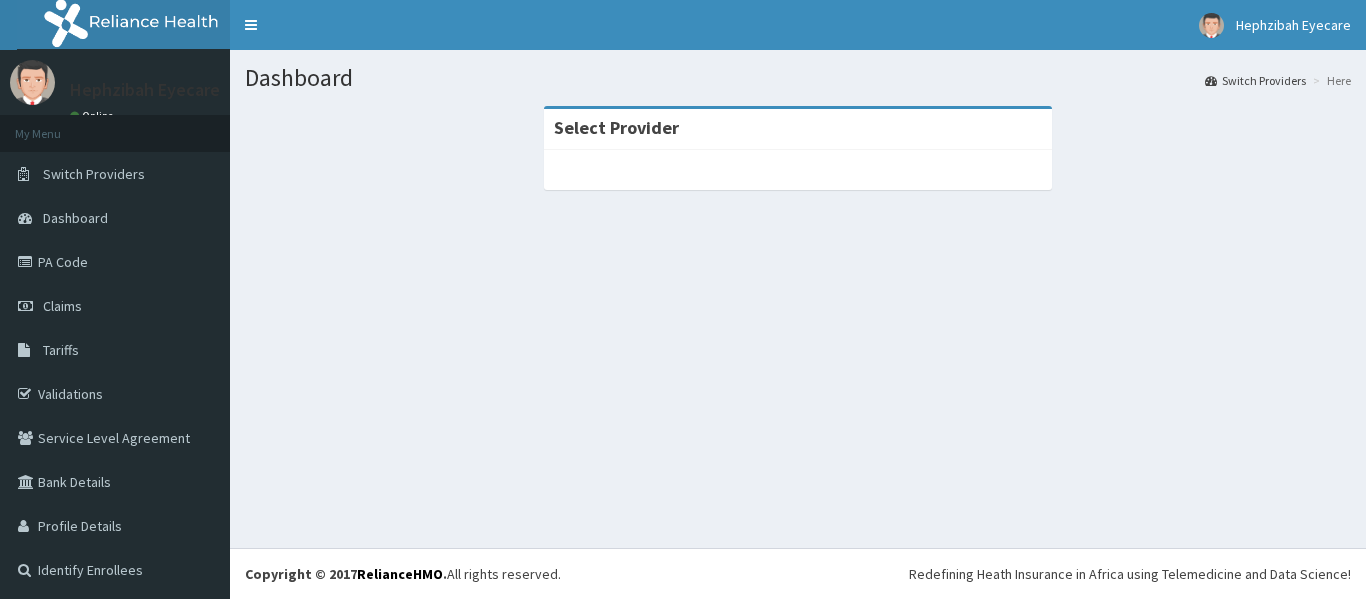 scroll, scrollTop: 0, scrollLeft: 0, axis: both 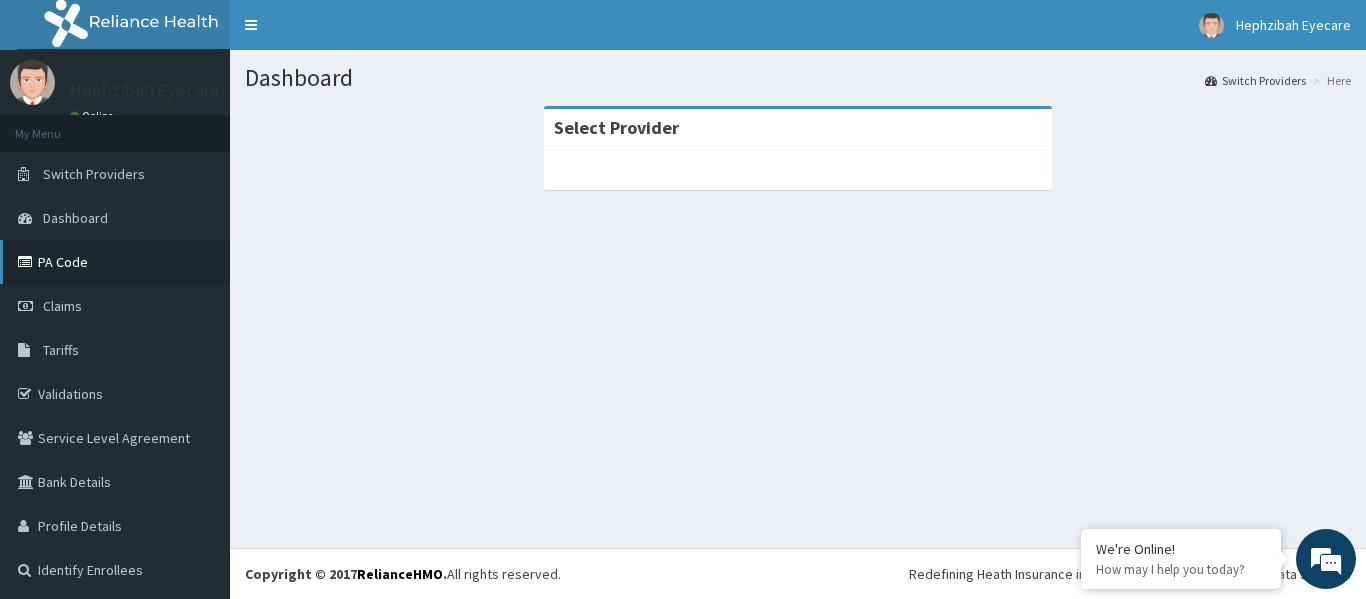 click on "PA Code" at bounding box center (115, 262) 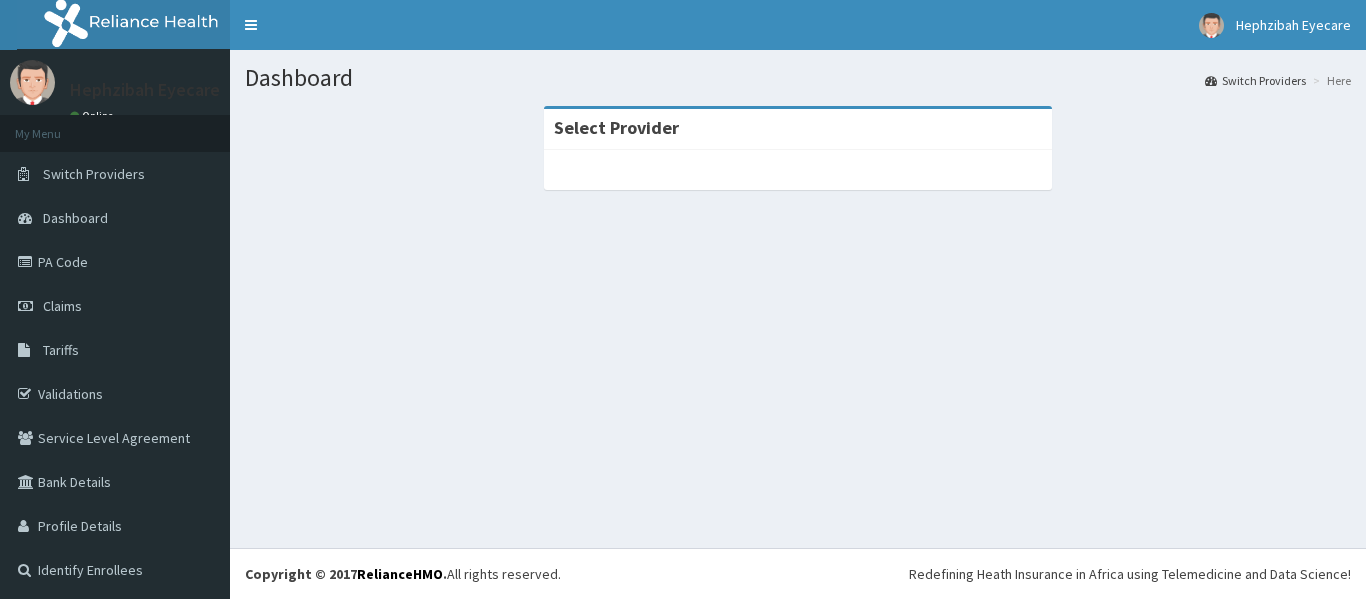 click on "Select Provider" at bounding box center [798, 129] 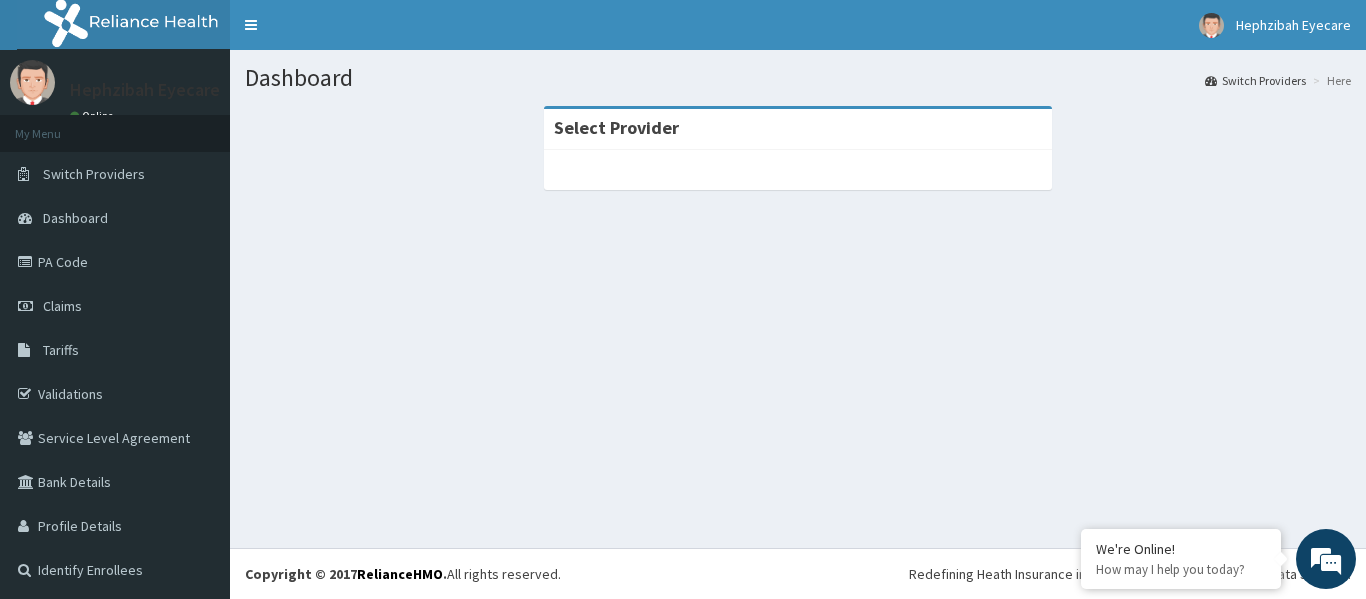 click on "Select Provider" at bounding box center (798, 129) 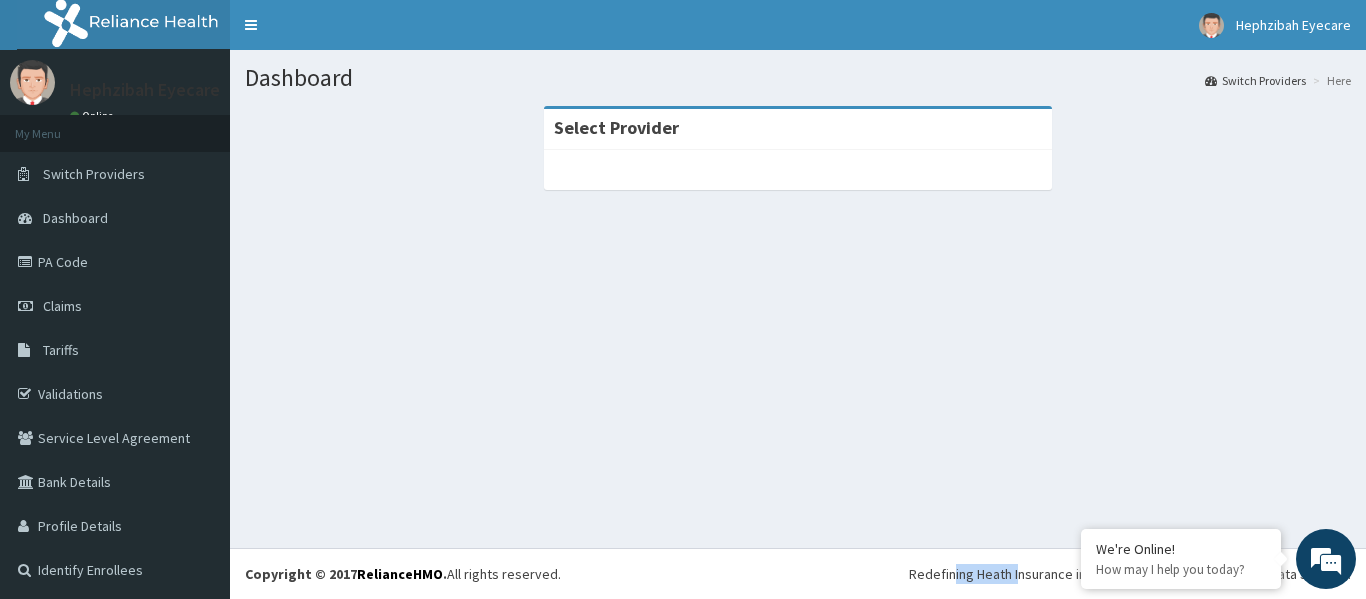 click at bounding box center (798, 170) 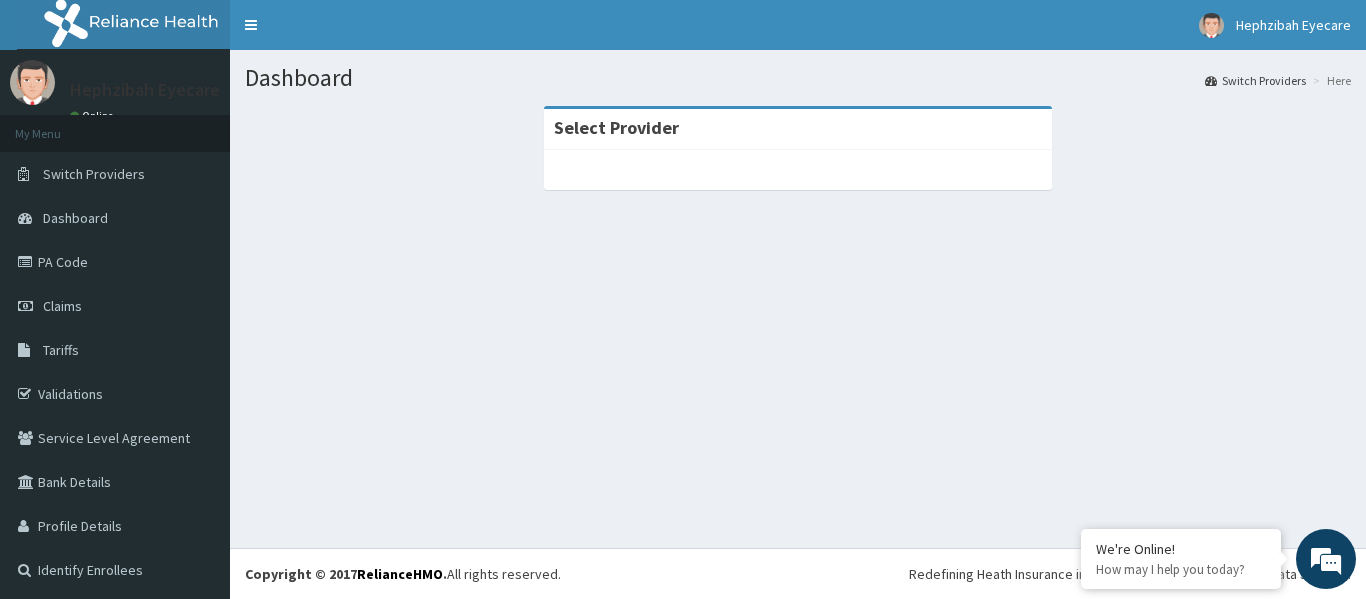 click on "Dashboard
Switch Providers
Here
Select Provider" at bounding box center [798, 299] 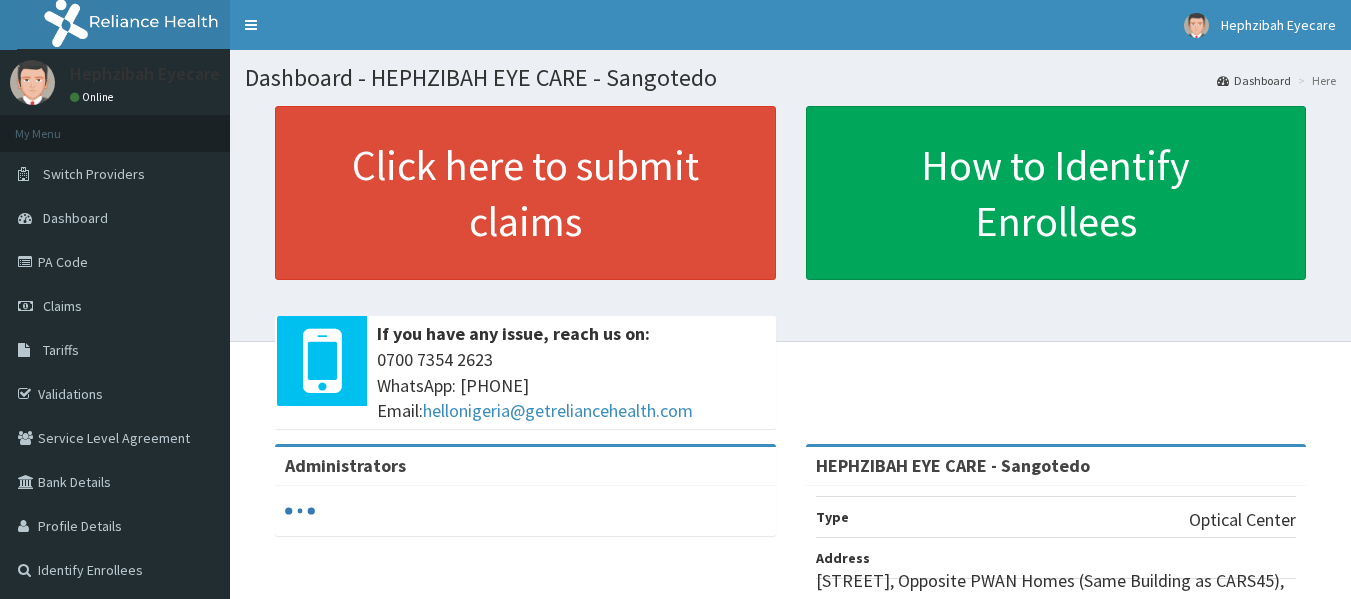 click on "PA Code" at bounding box center [115, 262] 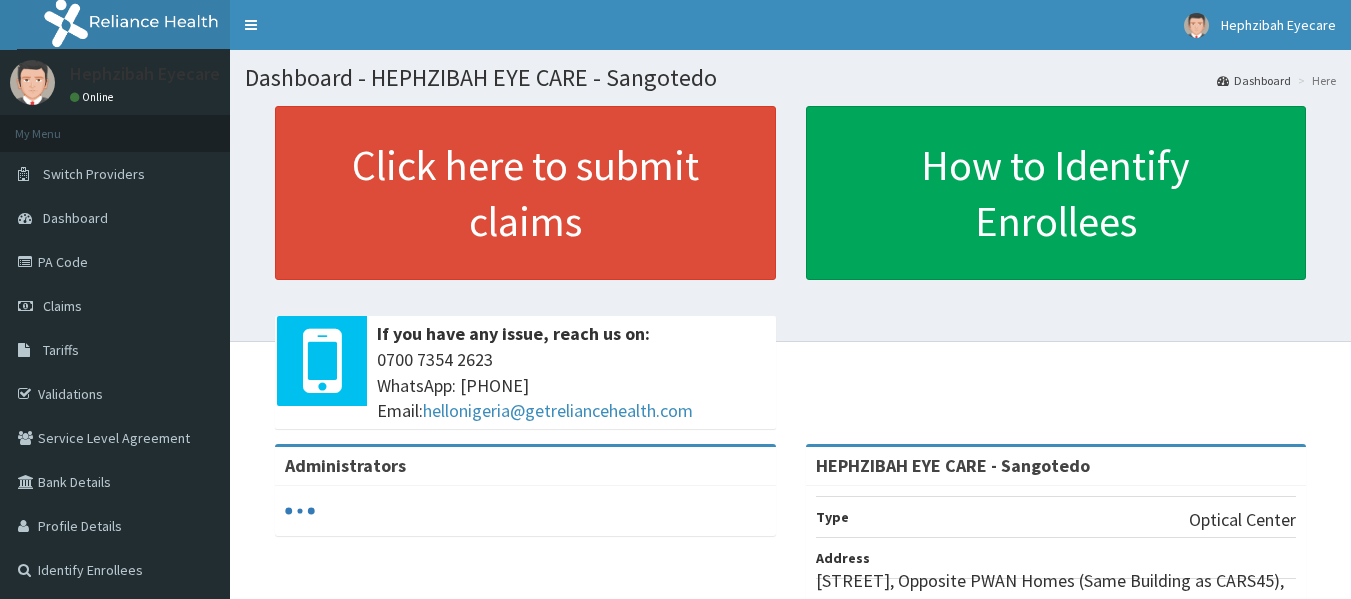 scroll, scrollTop: 0, scrollLeft: 0, axis: both 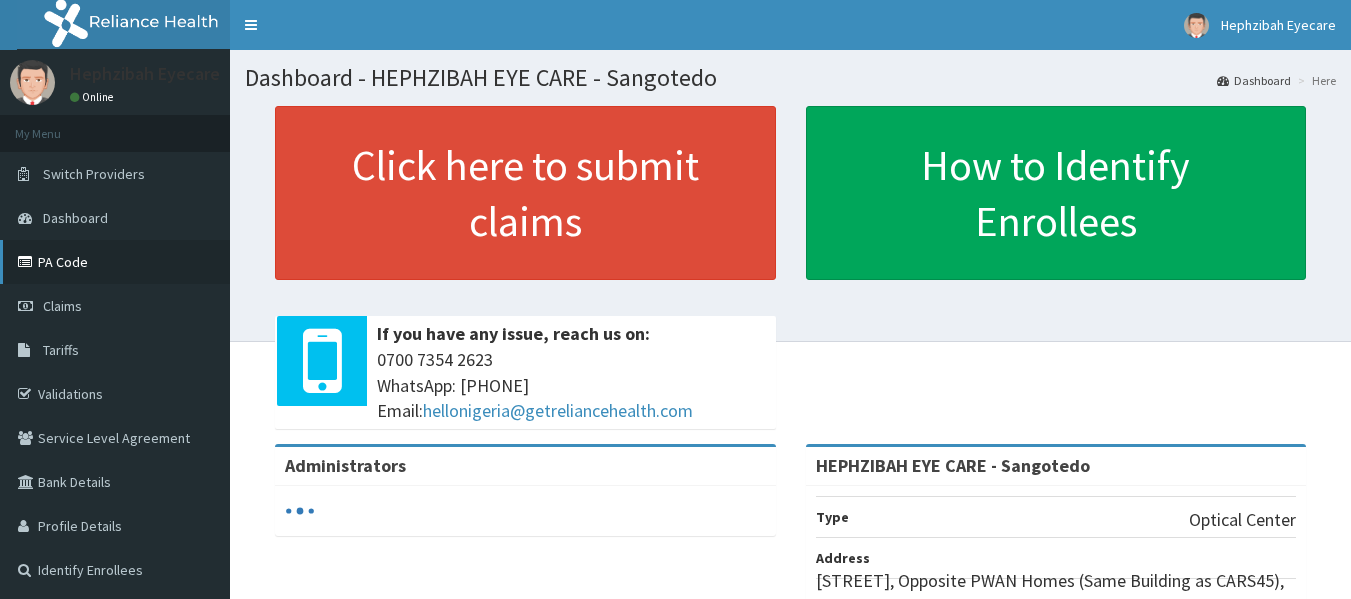 drag, startPoint x: 0, startPoint y: 0, endPoint x: 69, endPoint y: 271, distance: 279.6462 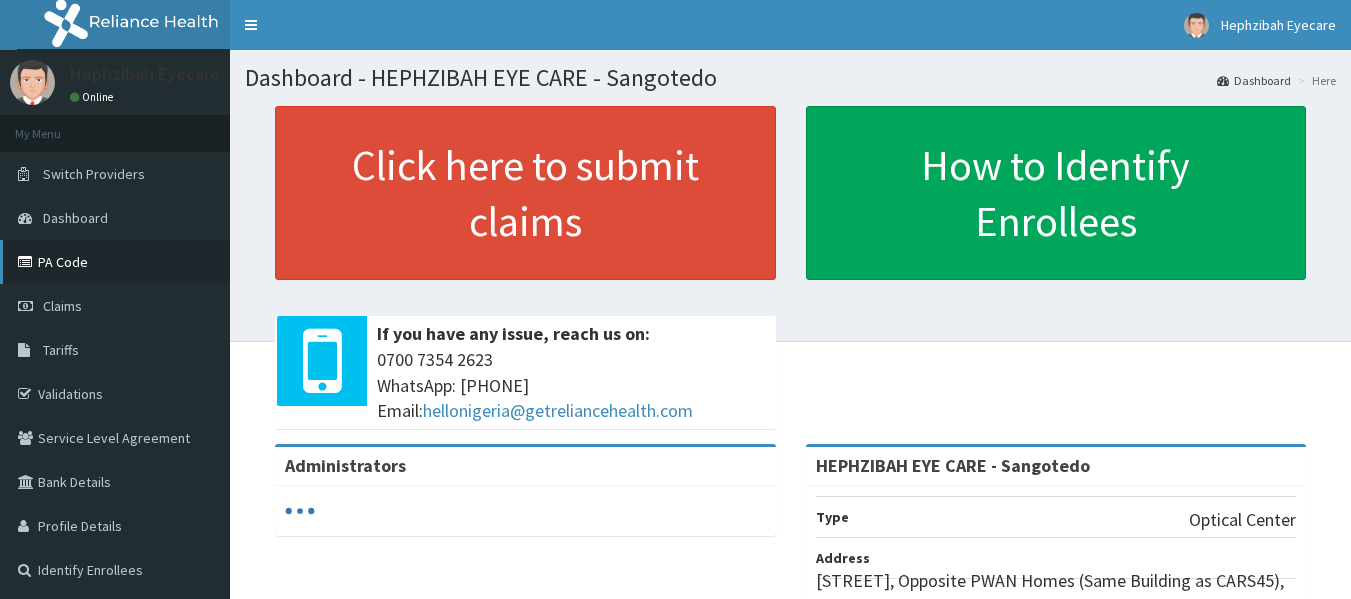 click on "PA Code" at bounding box center (115, 262) 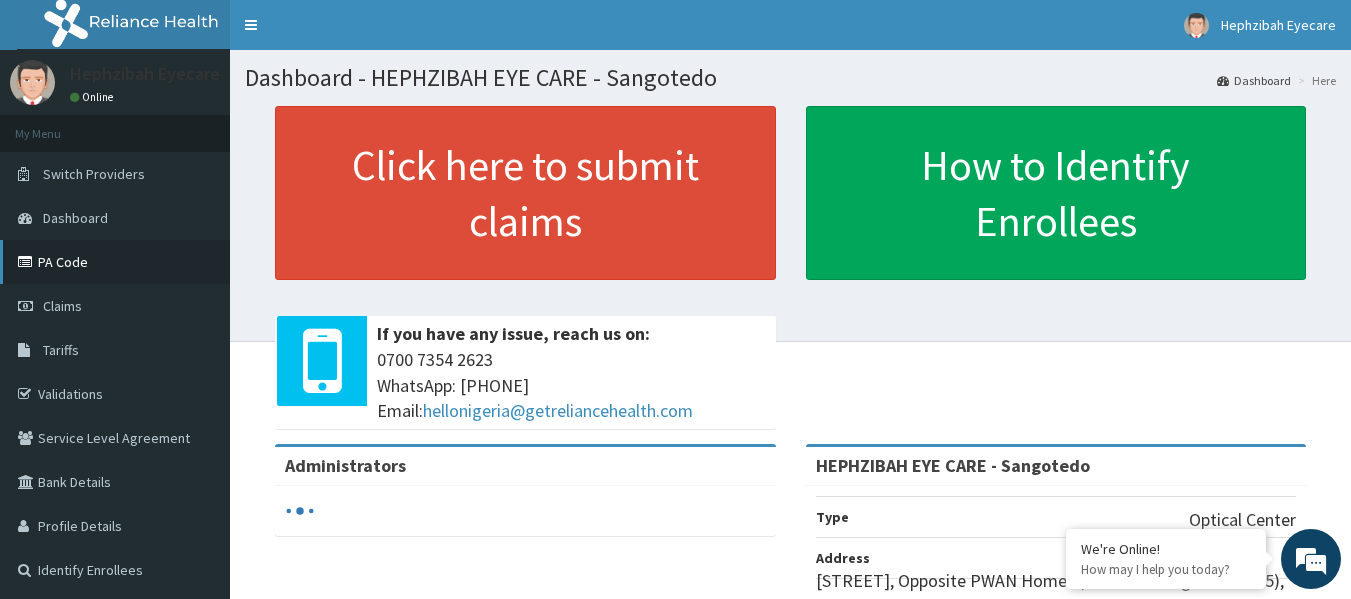 scroll, scrollTop: 0, scrollLeft: 0, axis: both 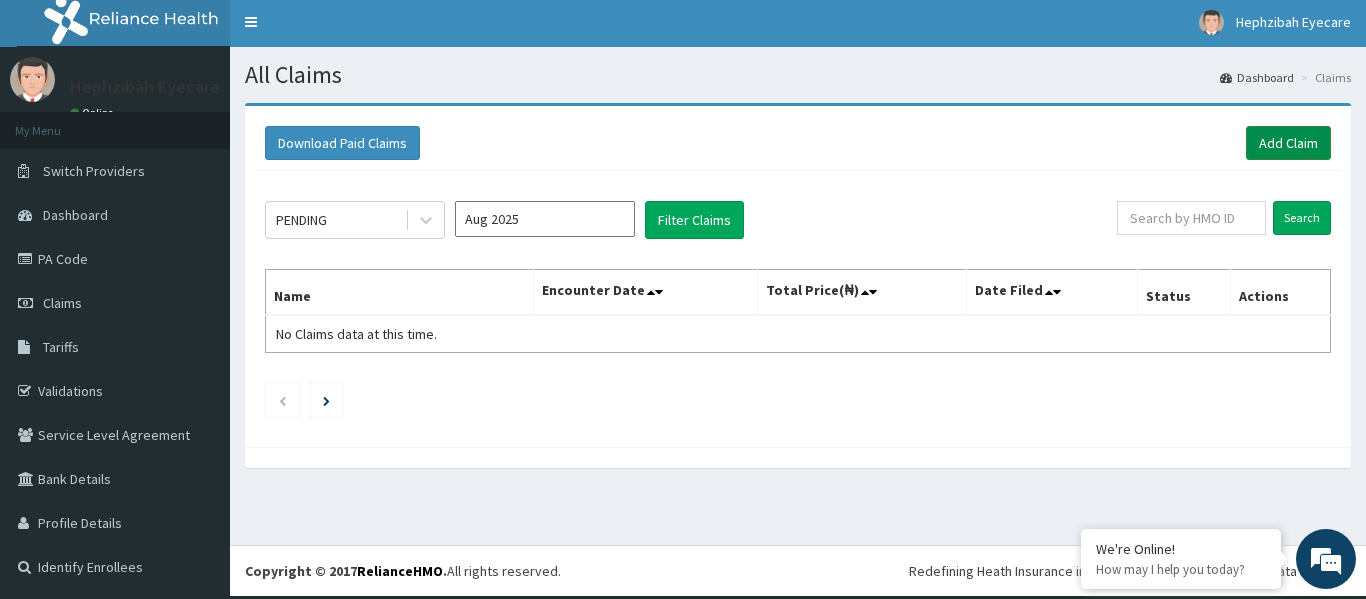 click on "Add Claim" at bounding box center (1288, 143) 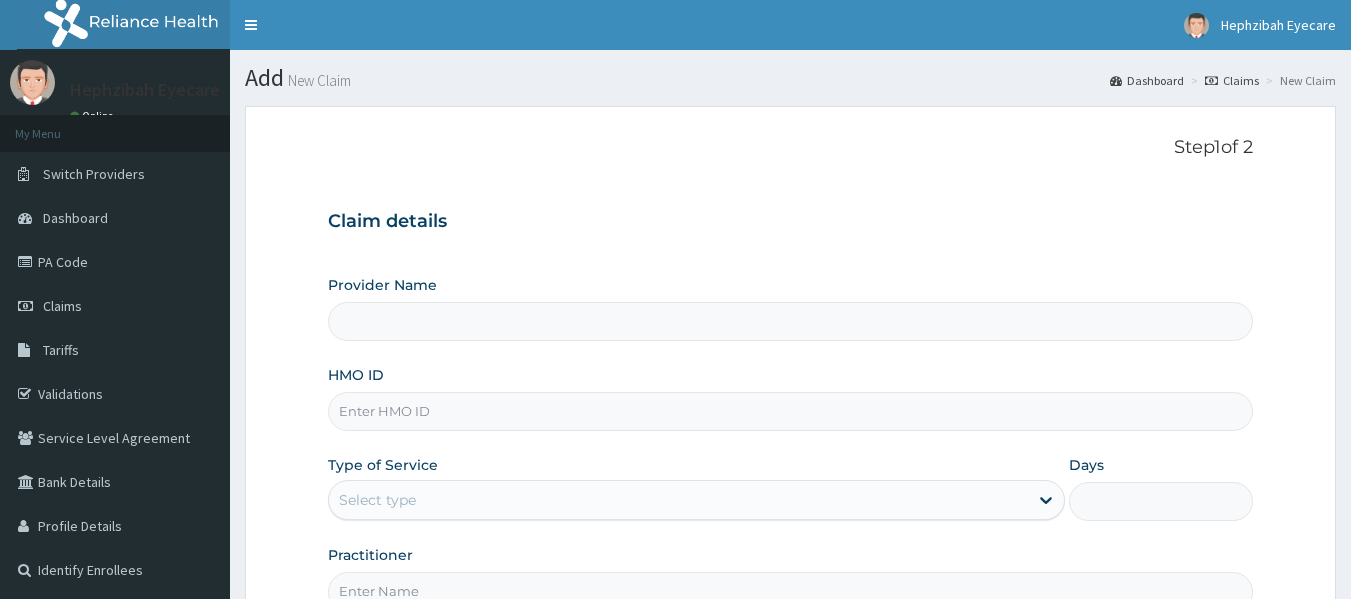 scroll, scrollTop: 0, scrollLeft: 0, axis: both 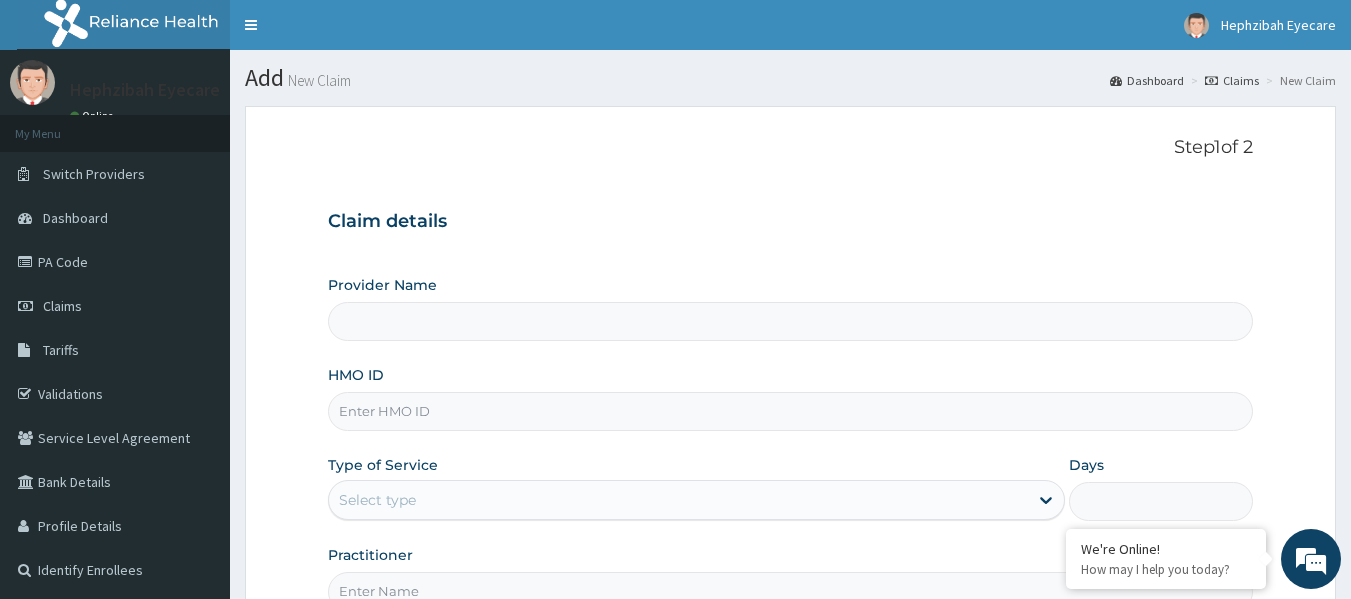 click on "HMO ID" at bounding box center [791, 411] 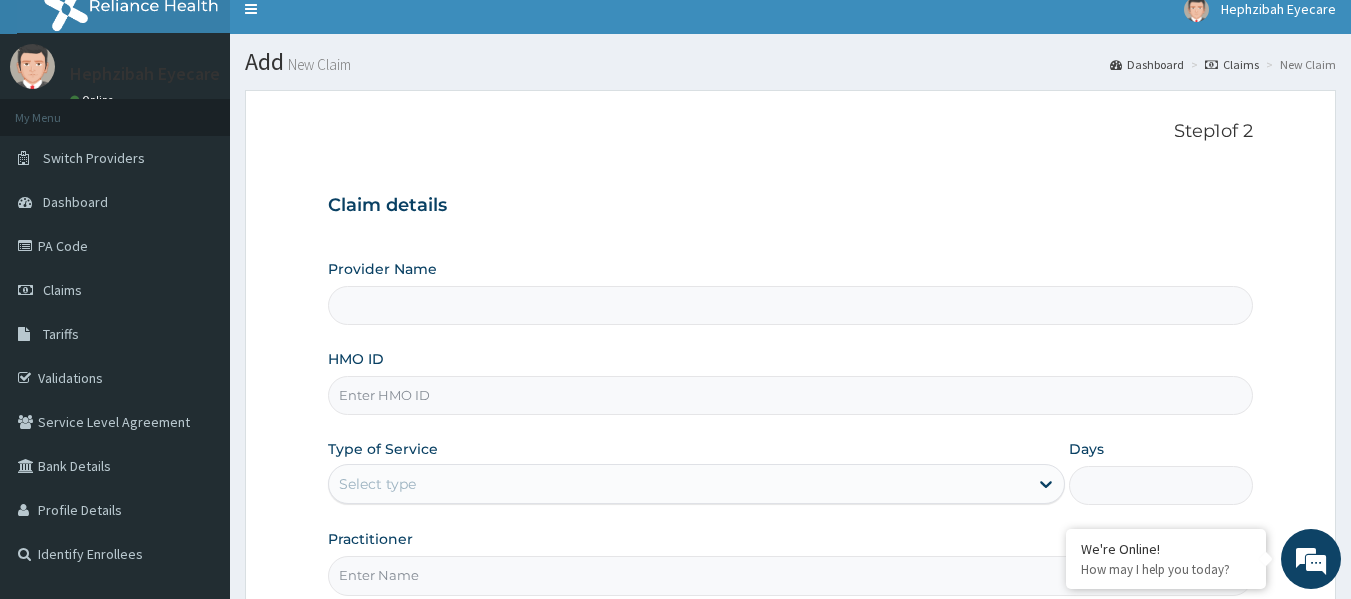 scroll, scrollTop: 0, scrollLeft: 0, axis: both 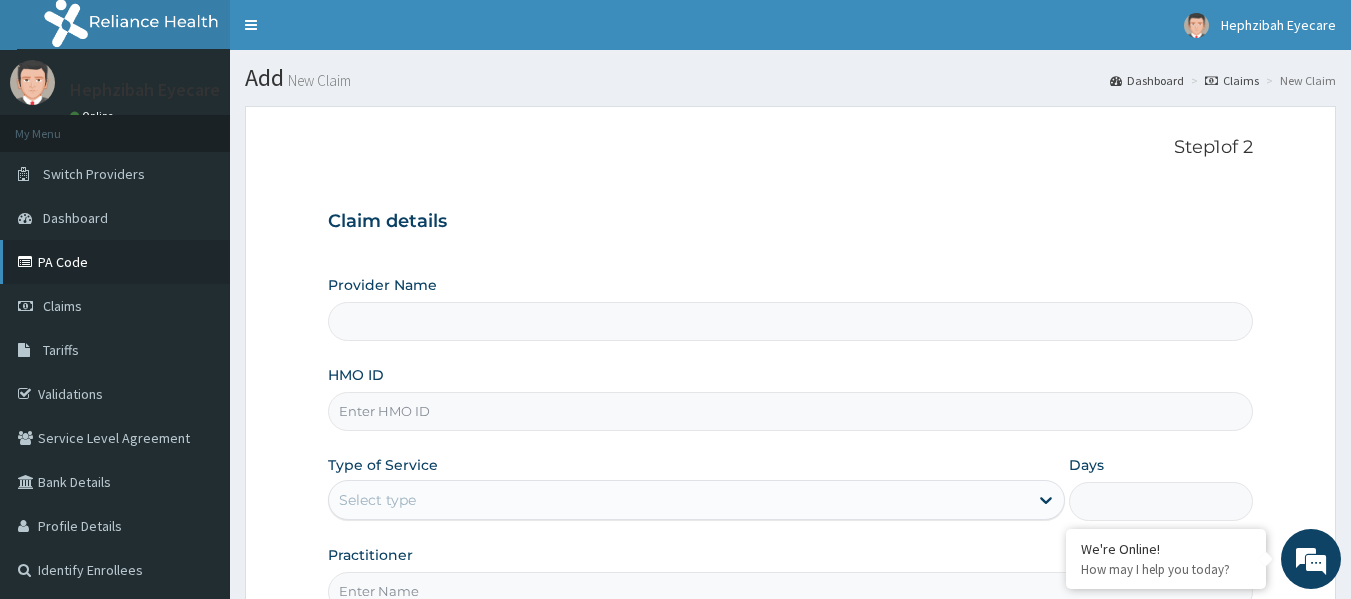 click on "PA Code" at bounding box center (115, 262) 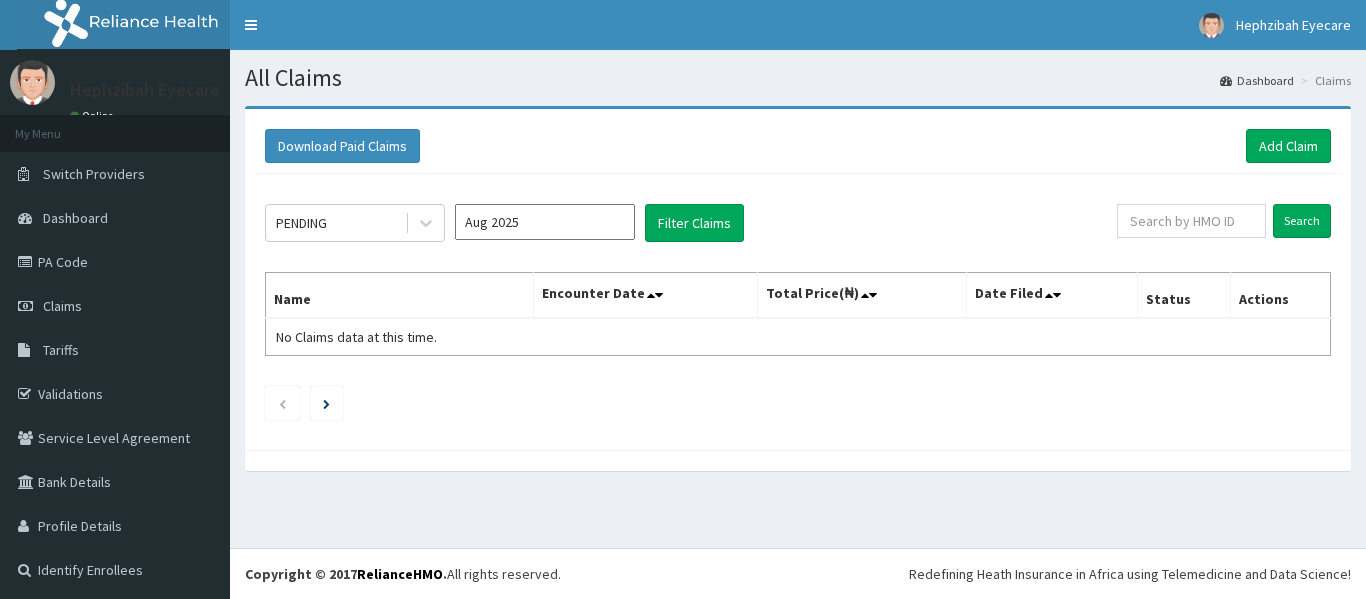 scroll, scrollTop: 0, scrollLeft: 0, axis: both 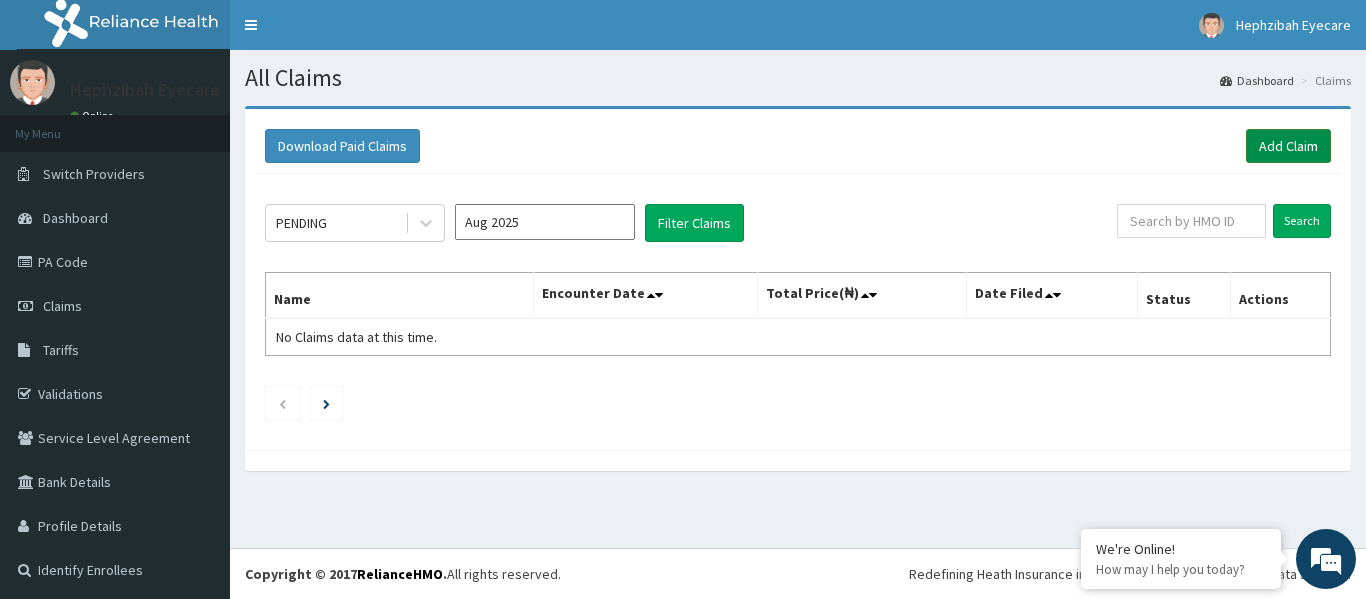 click on "Add Claim" at bounding box center [1288, 146] 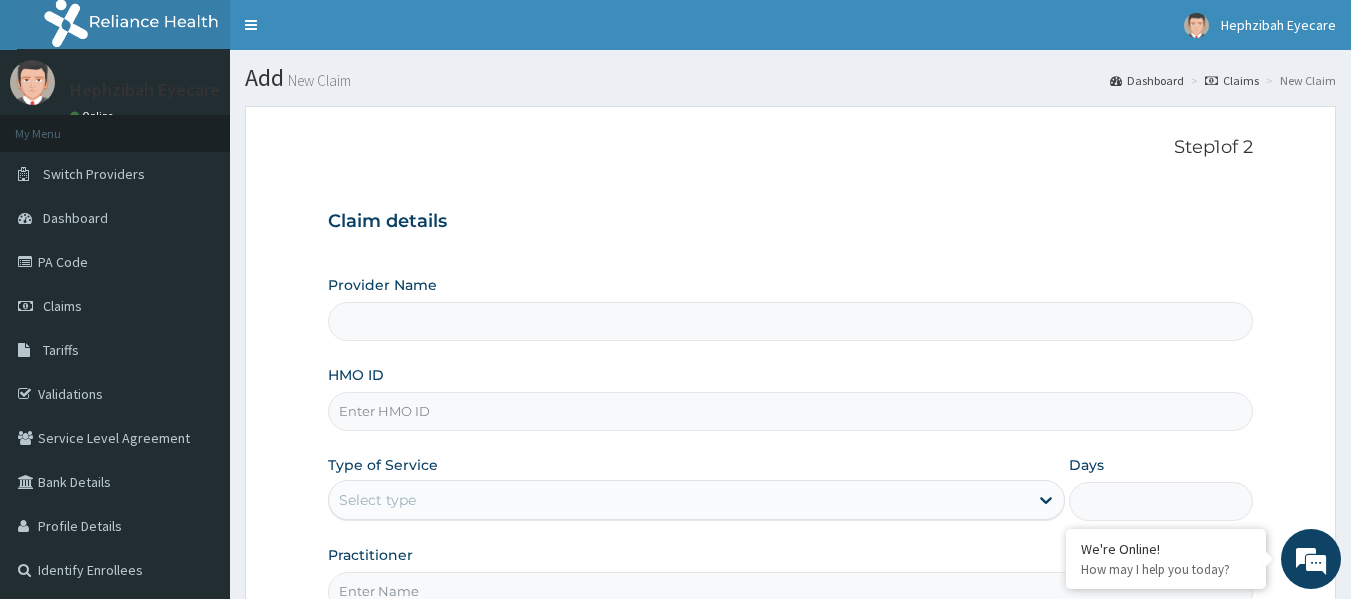 scroll, scrollTop: 0, scrollLeft: 0, axis: both 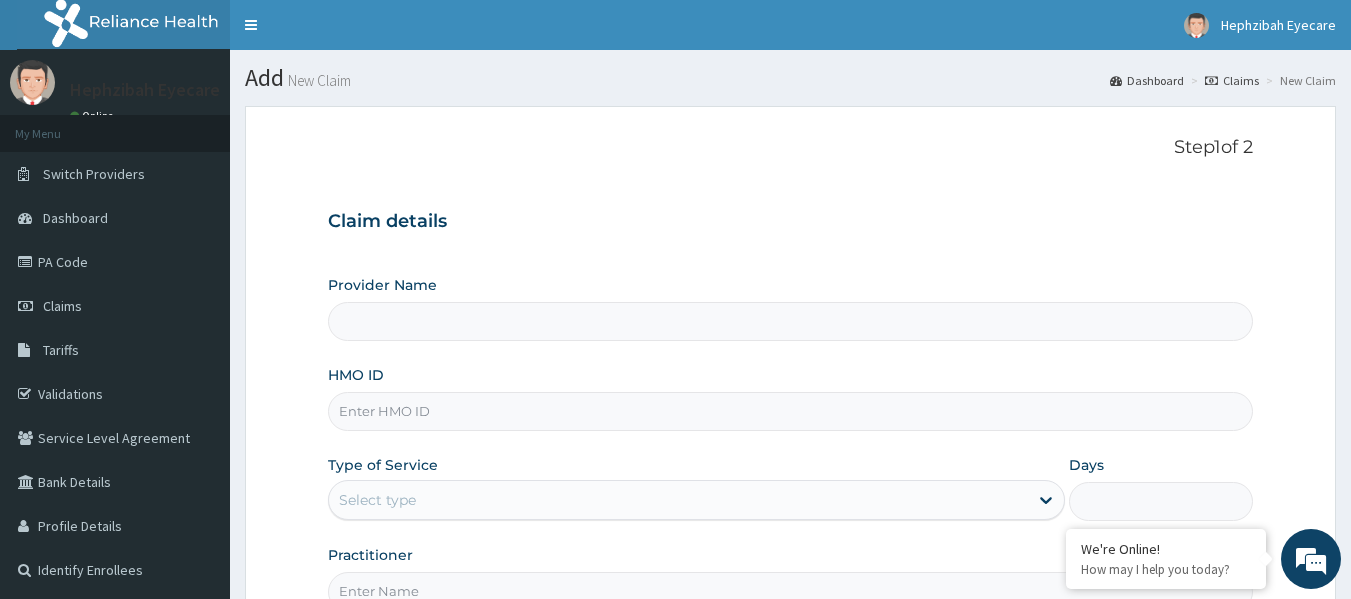 paste on "LBP/10211/B" 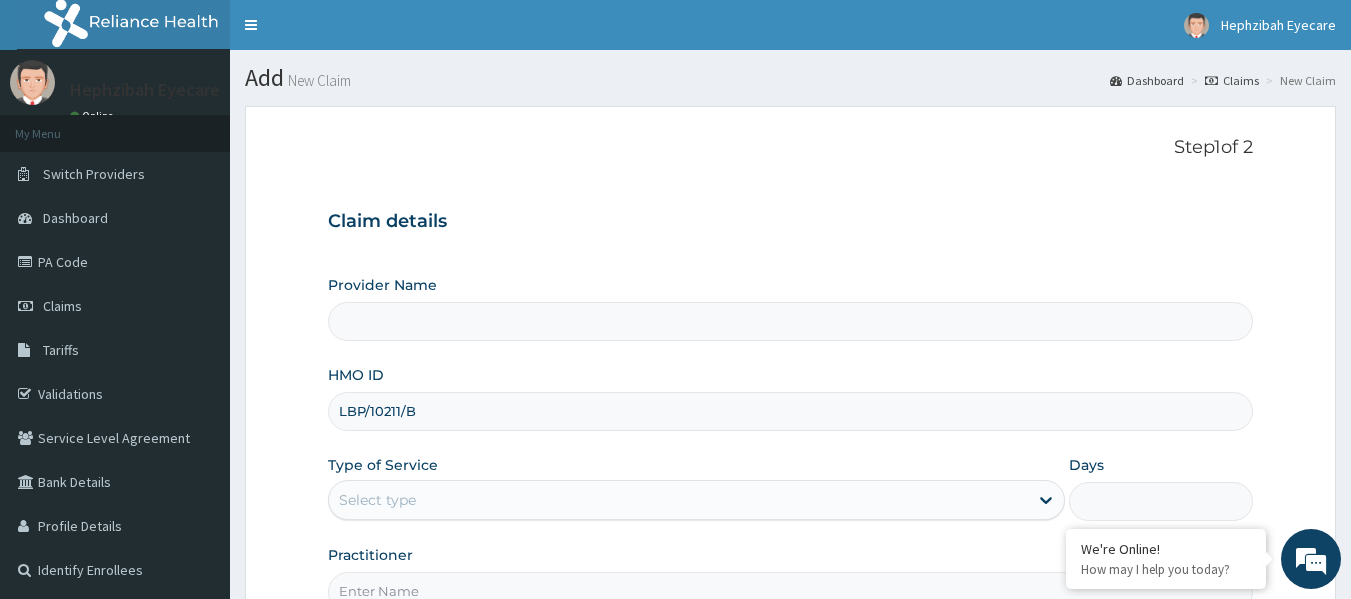 type on "LBP/10211/B" 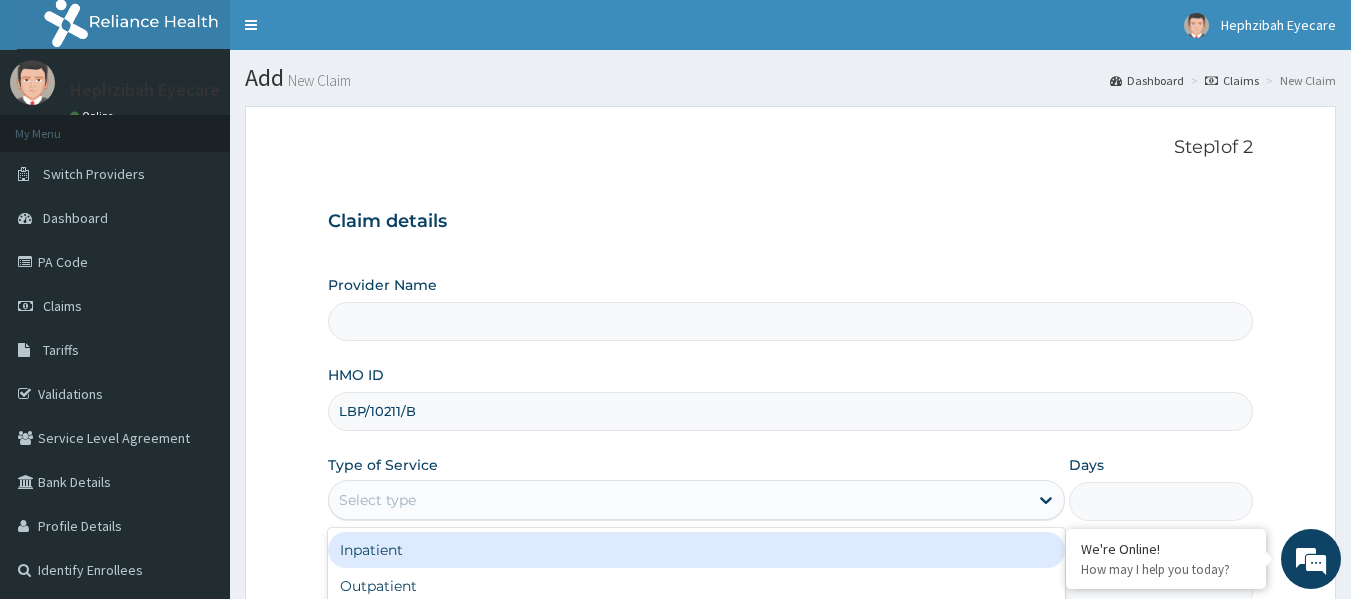 click on "Select type" at bounding box center [678, 500] 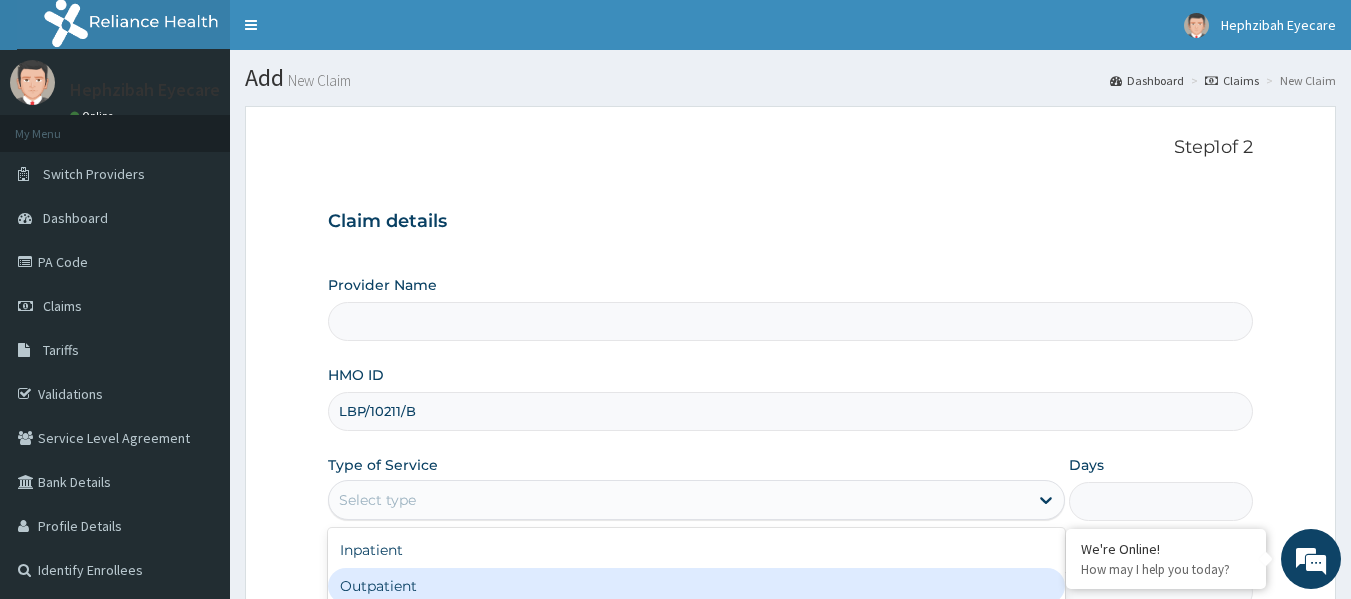 click on "Outpatient" at bounding box center (696, 586) 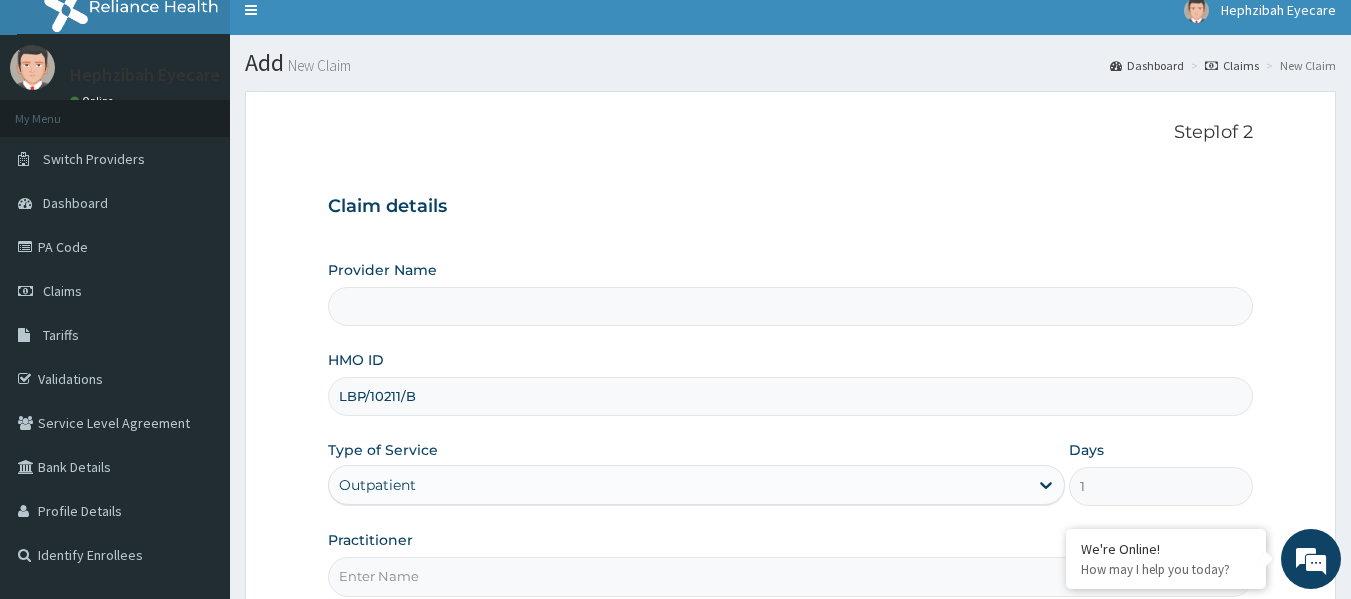 scroll, scrollTop: 149, scrollLeft: 0, axis: vertical 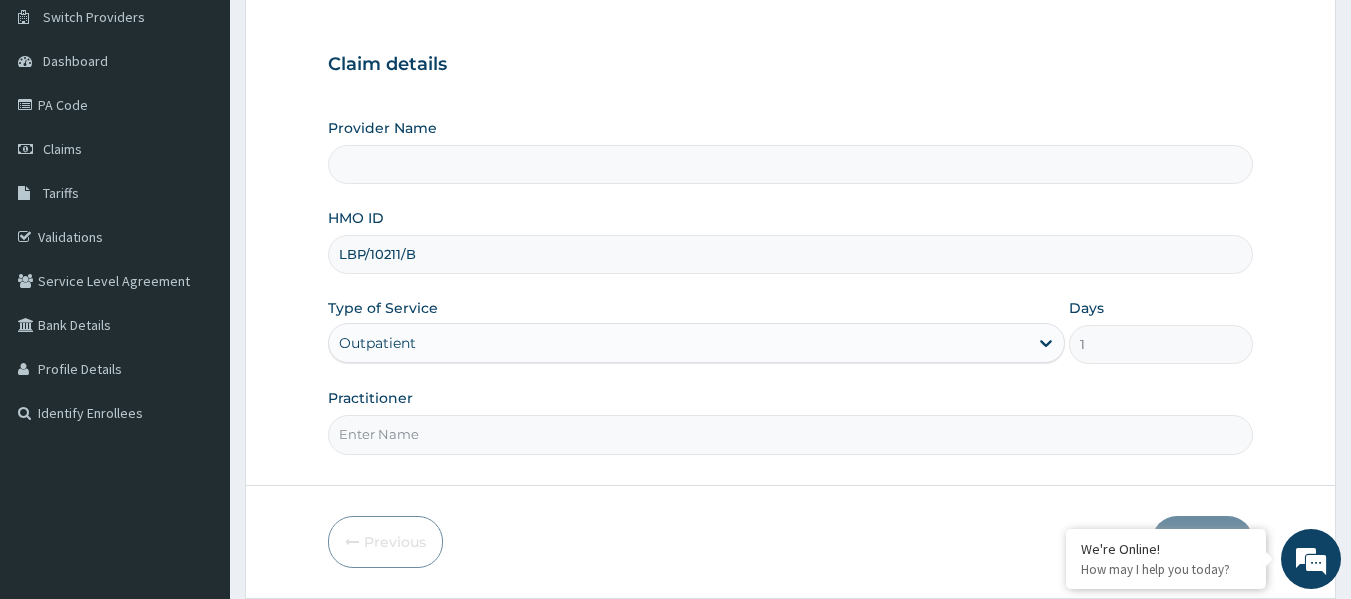 click on "Practitioner" at bounding box center (791, 434) 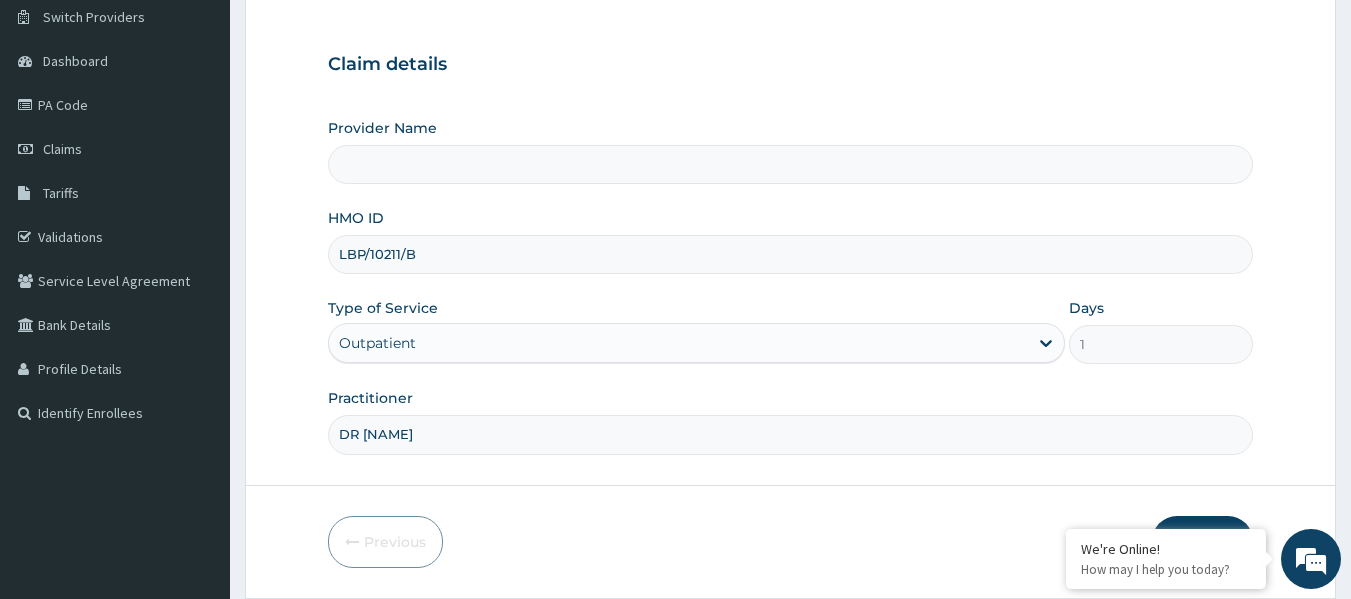 type on "[NAME]" 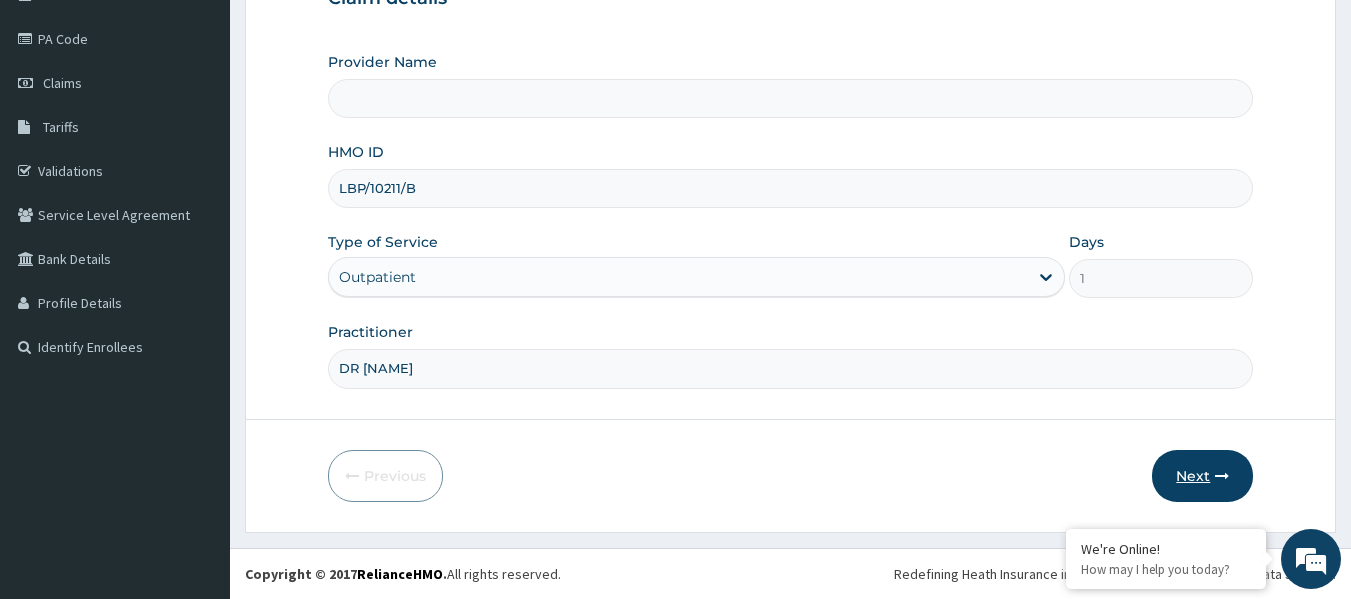 click on "Next" at bounding box center [1202, 476] 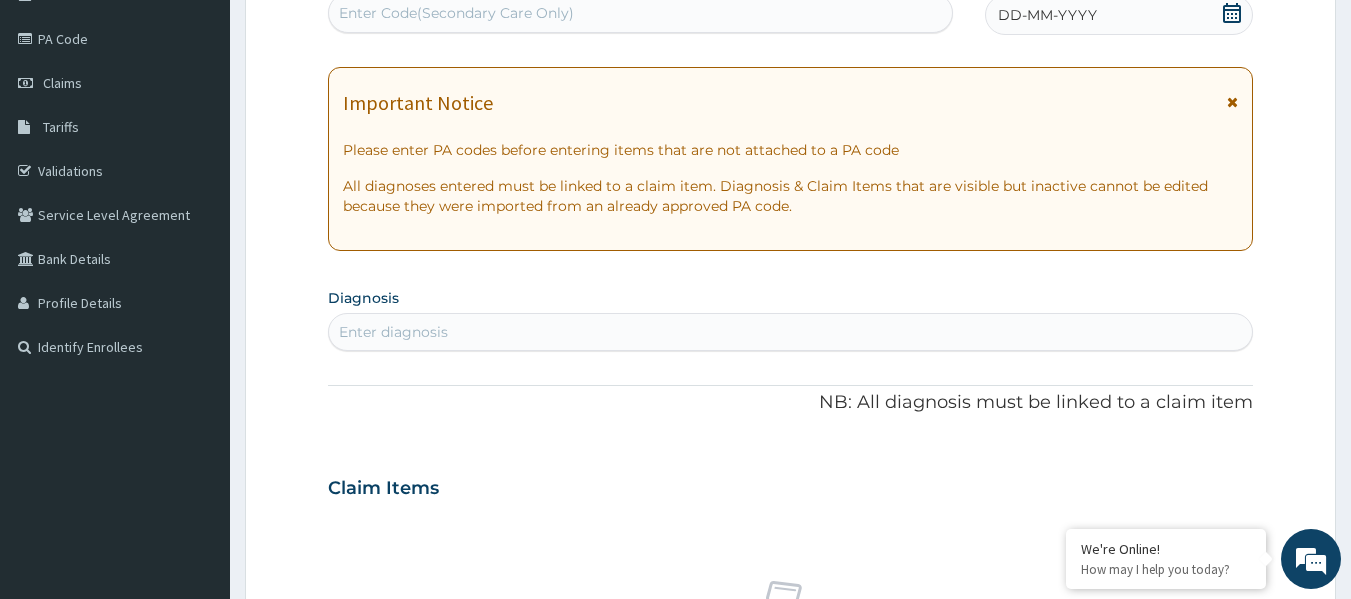 scroll, scrollTop: 0, scrollLeft: 0, axis: both 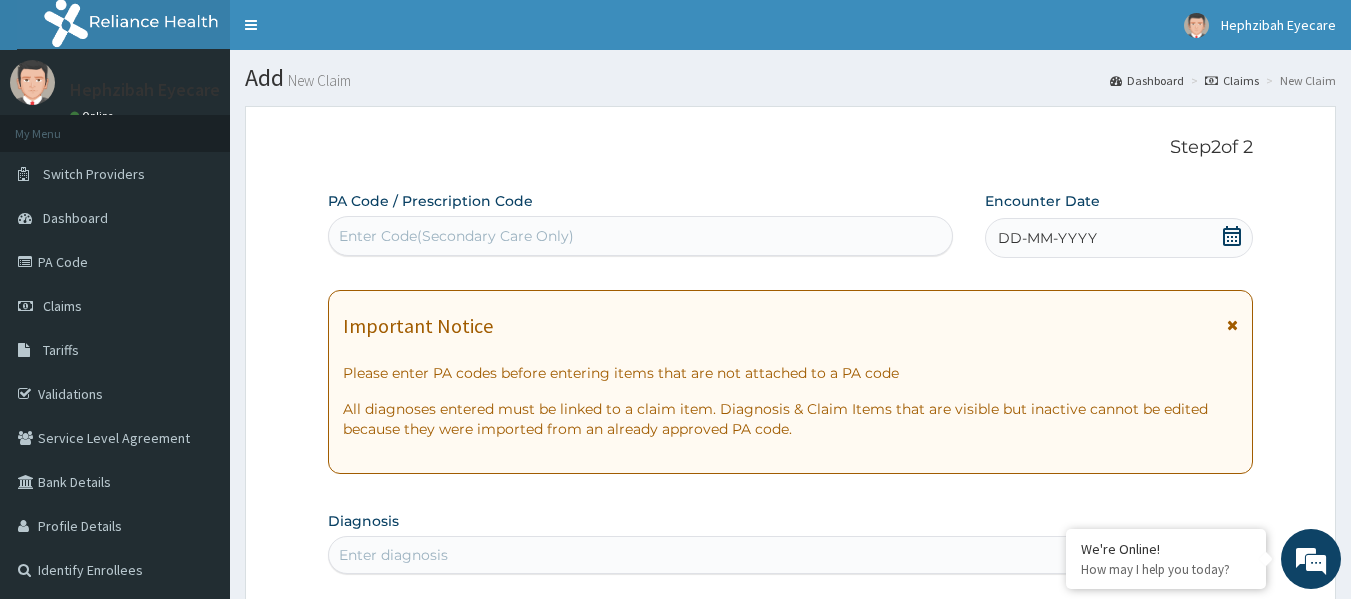click on "Enter Code(Secondary Care Only)" at bounding box center (456, 236) 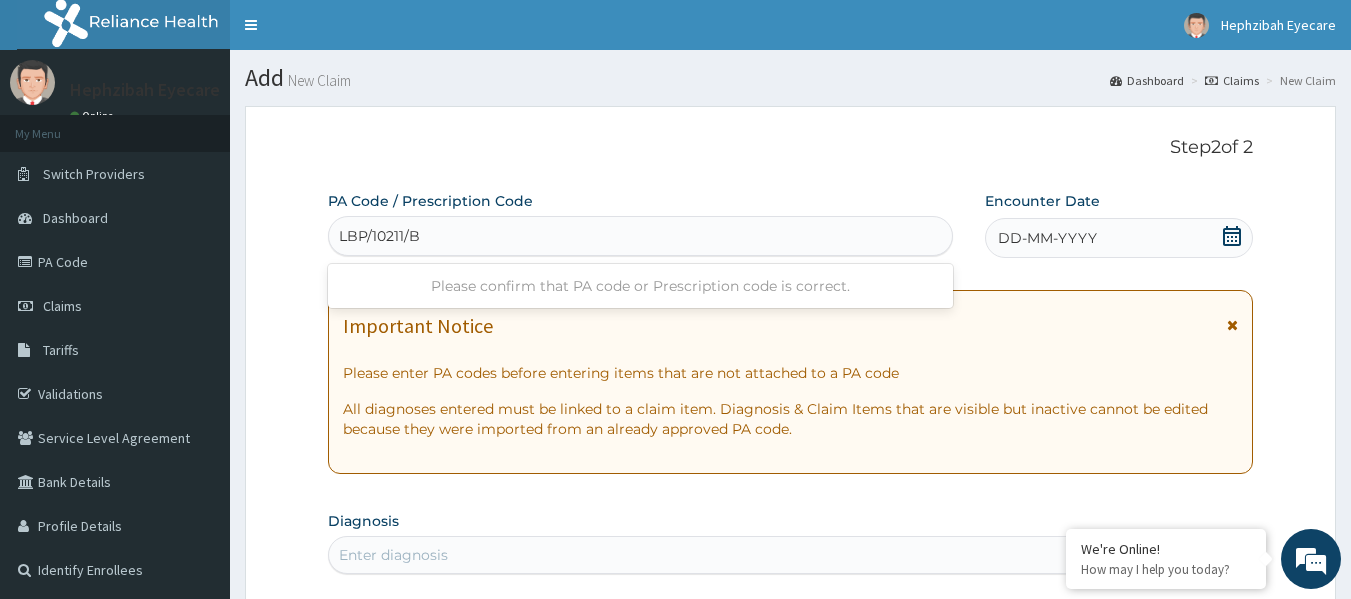 type on "LBP/10211/B" 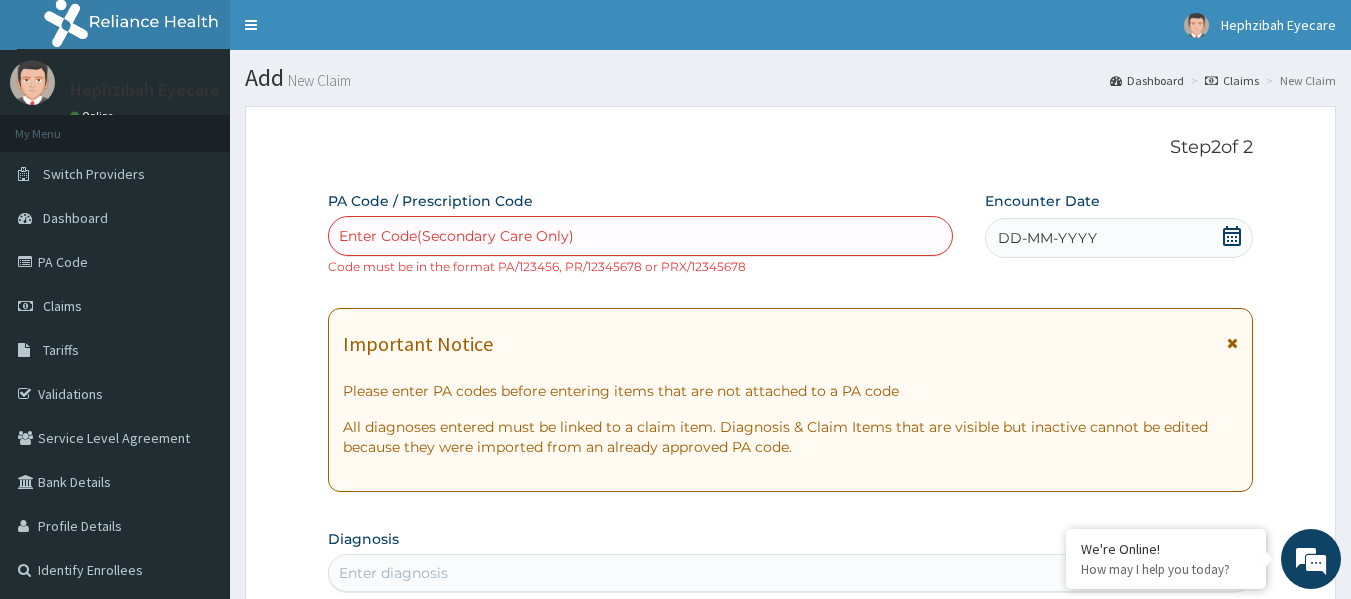 click on "DD-MM-YYYY" at bounding box center [1047, 238] 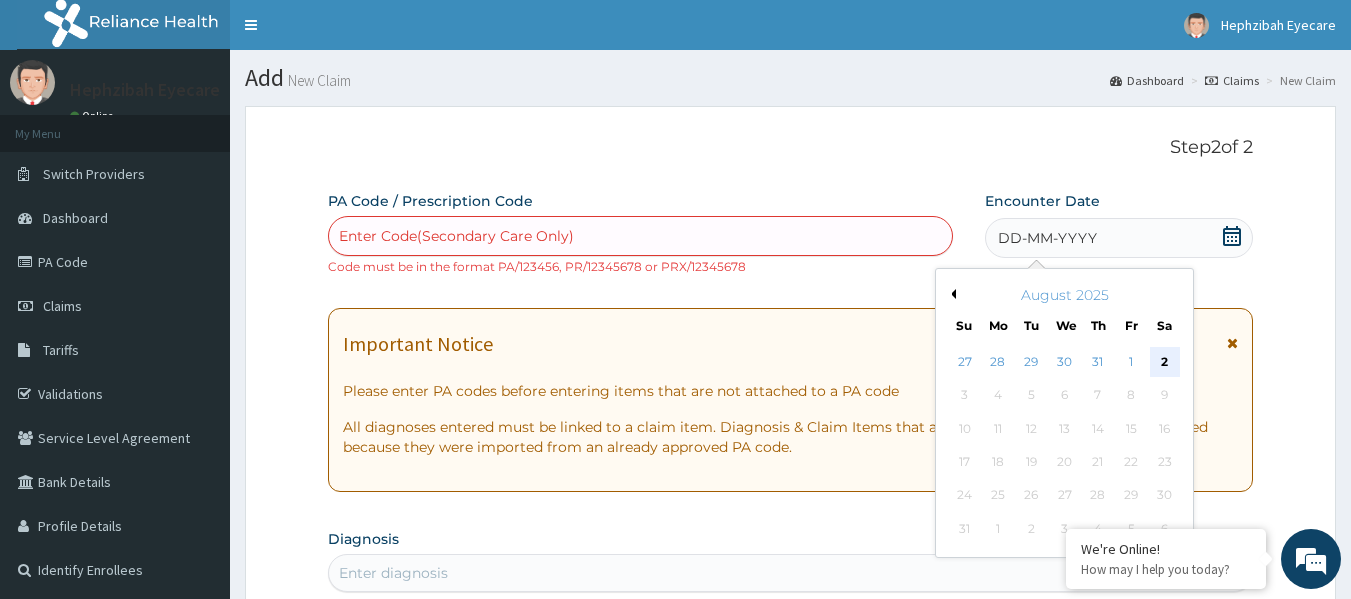 click on "2" at bounding box center [1165, 362] 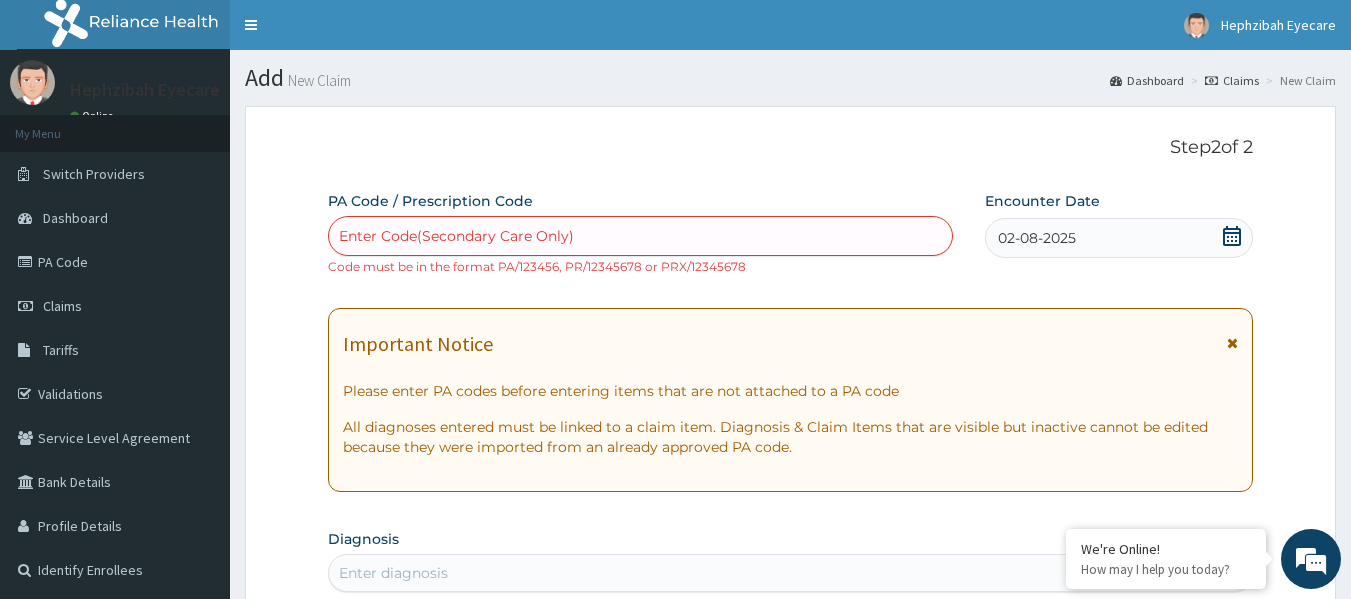 click on "Enter Code(Secondary Care Only)" at bounding box center (641, 236) 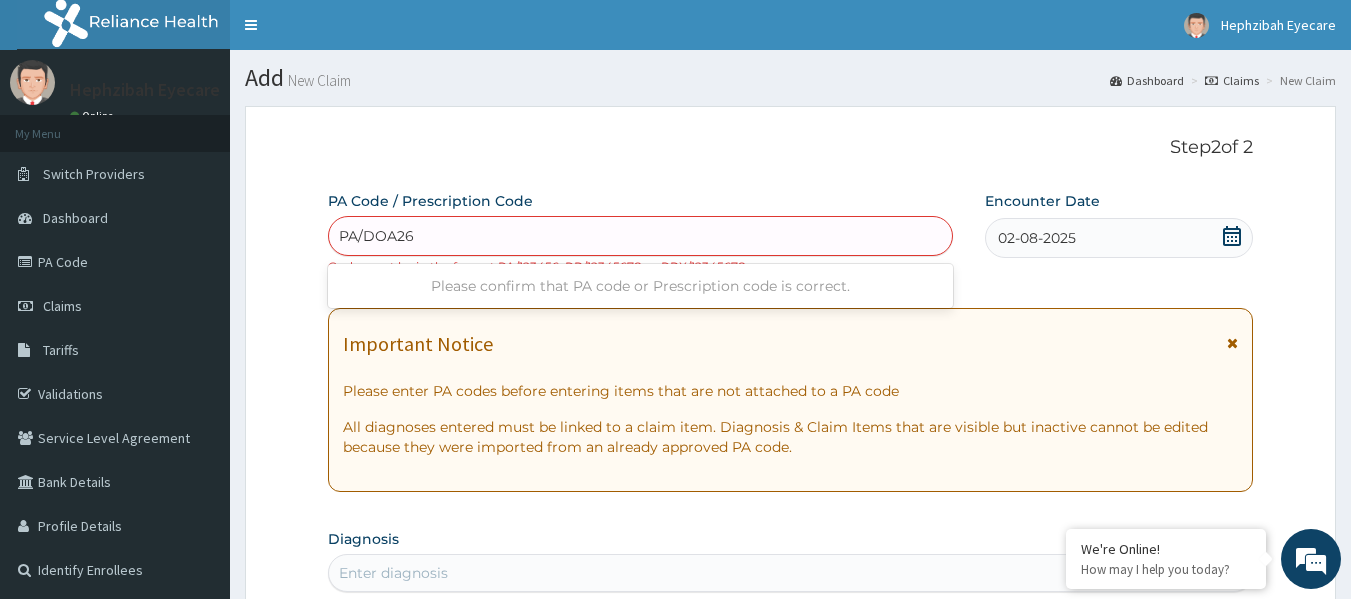 type on "PA/DOA269" 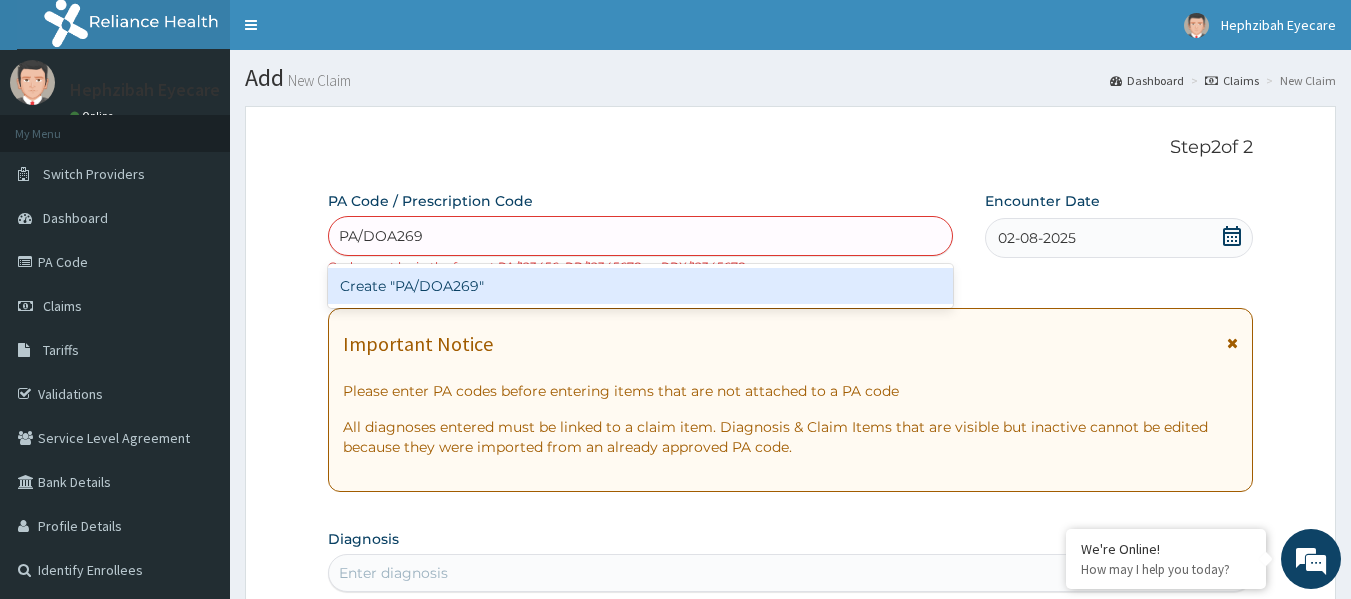 click on "Create "PA/DOA269"" at bounding box center (641, 286) 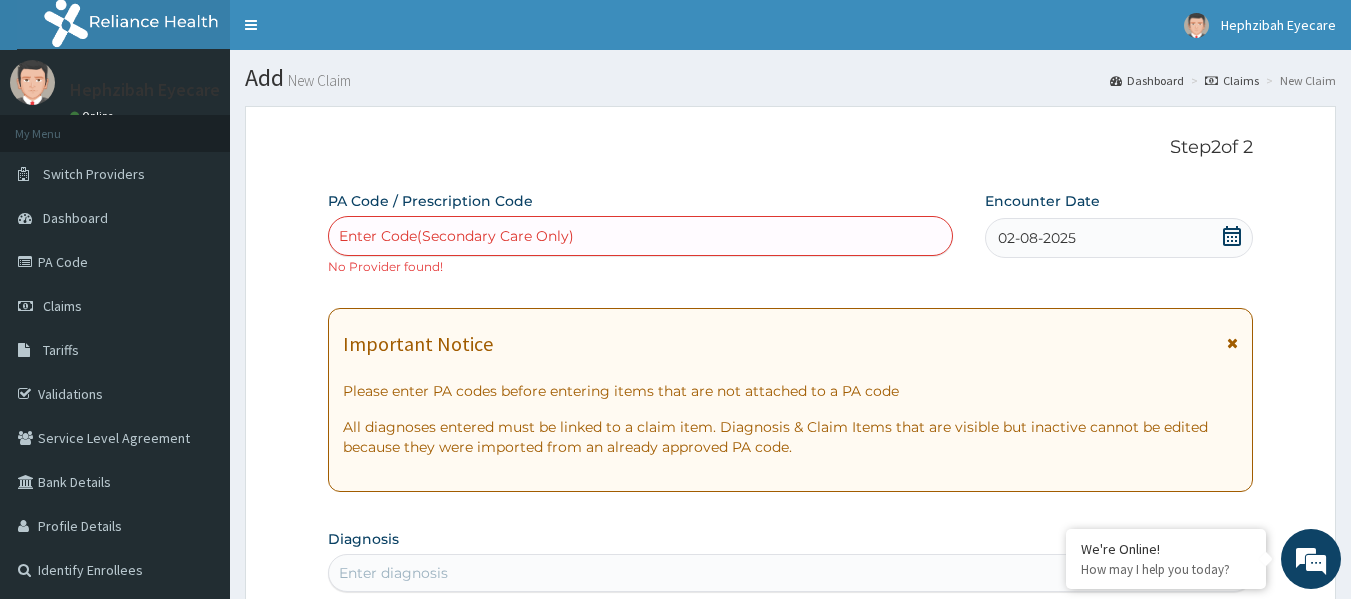 click on "Enter Code(Secondary Care Only)" at bounding box center (641, 236) 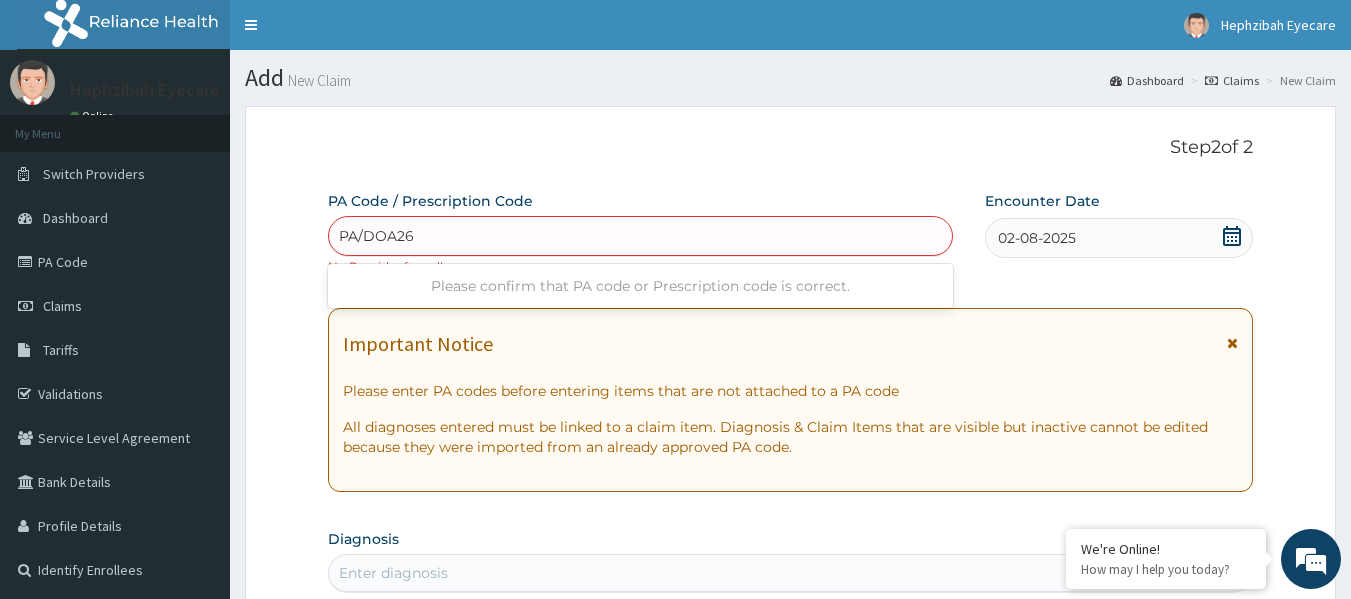 type on "PA/DOA269" 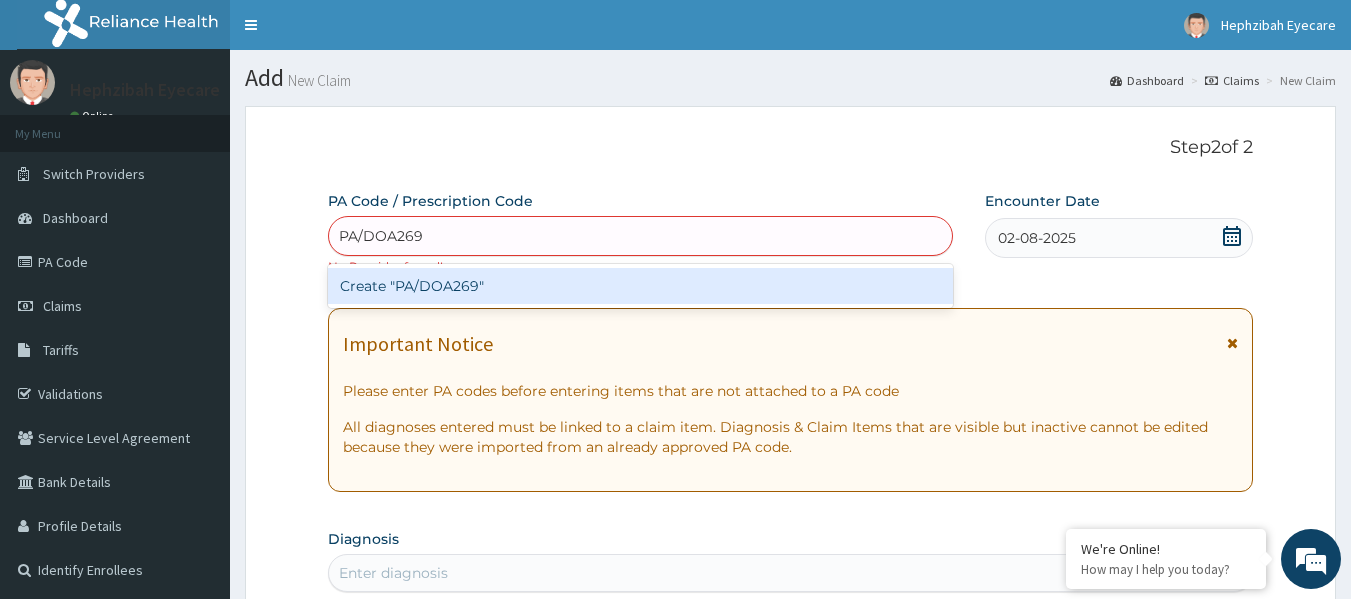 click on "Create "PA/DOA269"" at bounding box center (641, 286) 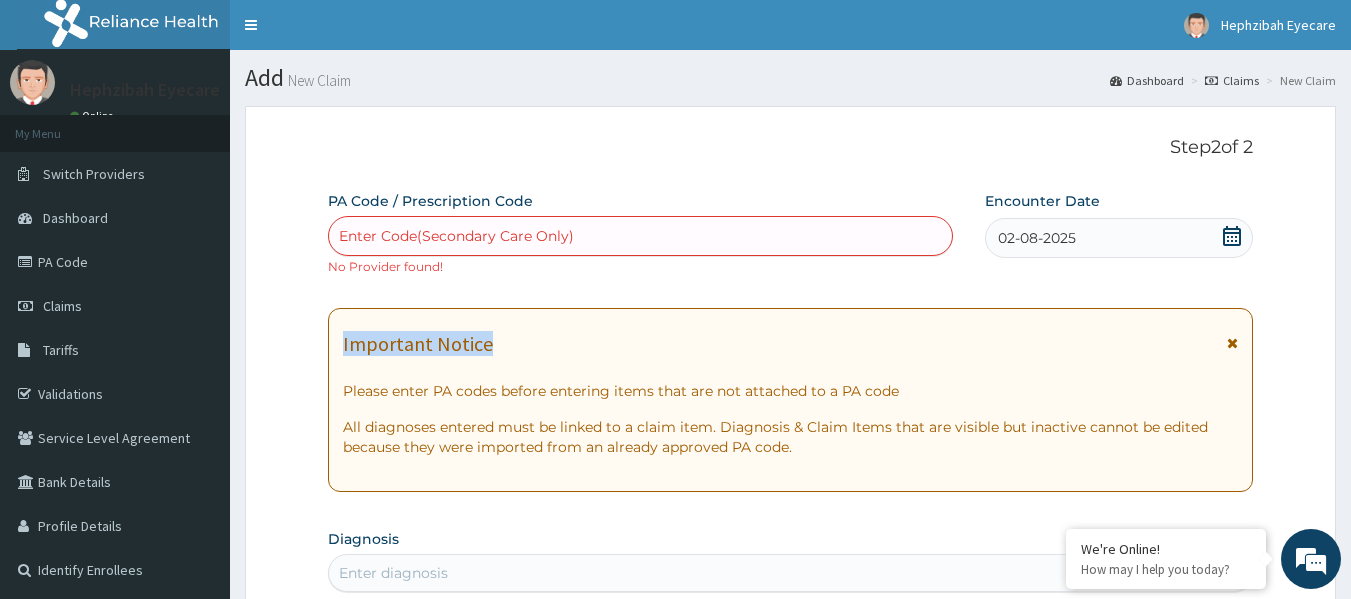 drag, startPoint x: 1349, startPoint y: 229, endPoint x: 1365, endPoint y: 179, distance: 52.49762 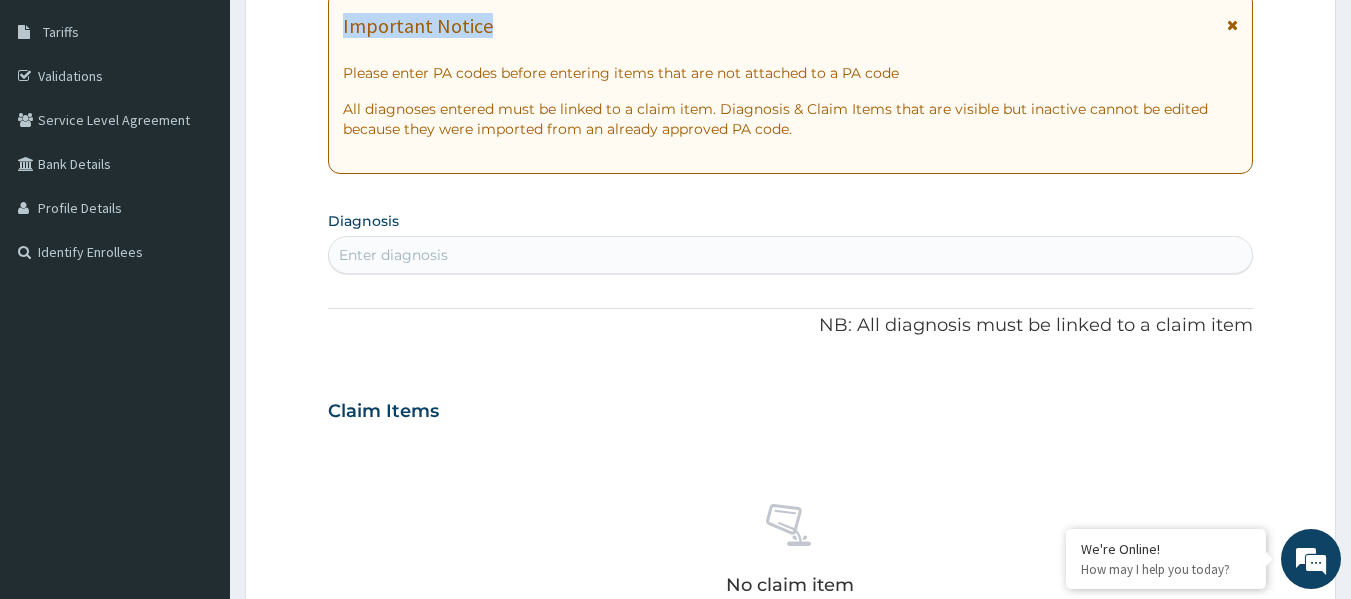 scroll, scrollTop: 377, scrollLeft: 0, axis: vertical 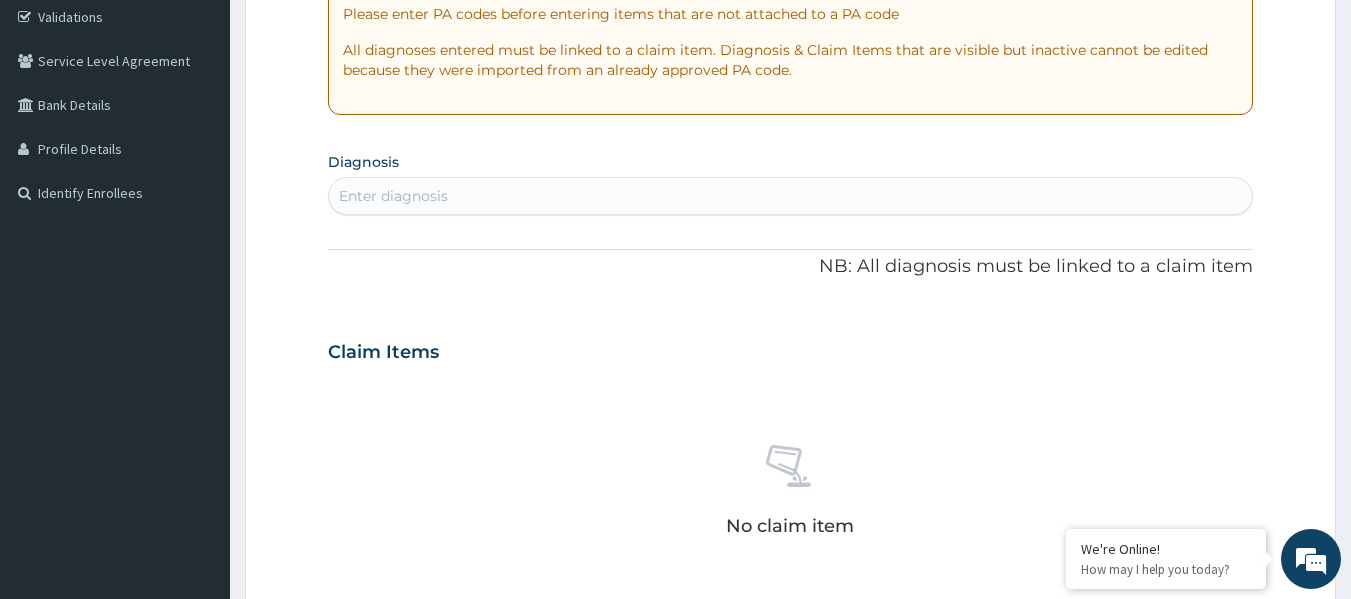 click on "Enter diagnosis" at bounding box center [791, 196] 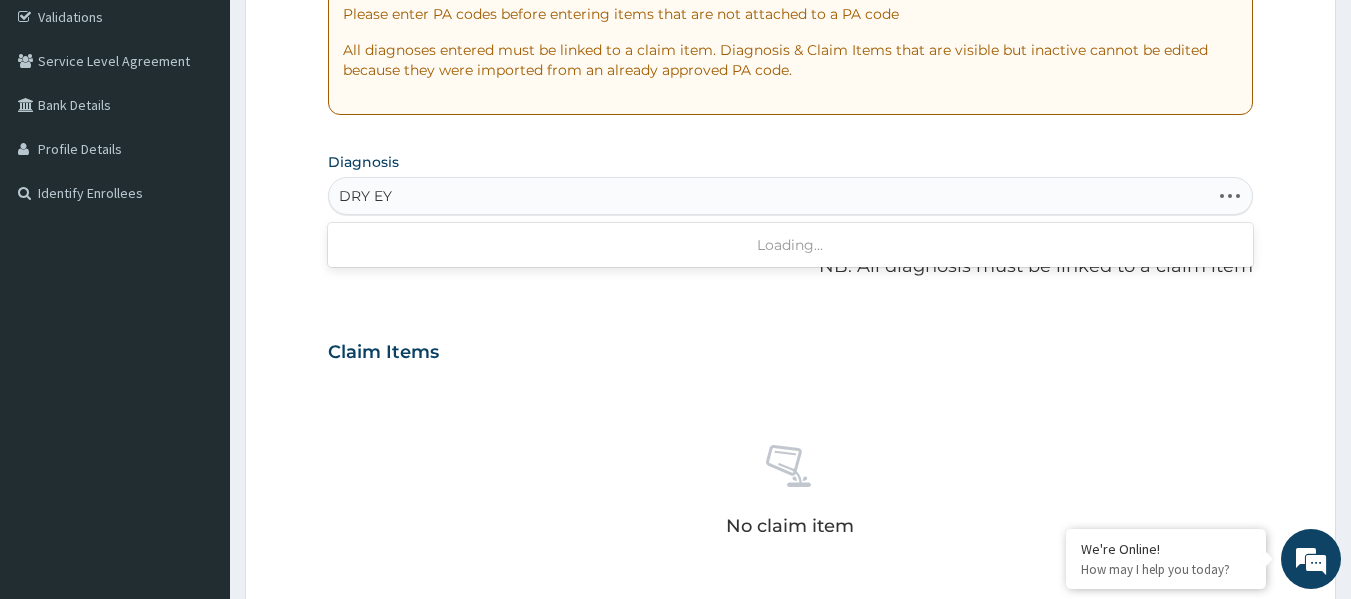 type on "DRY EYE" 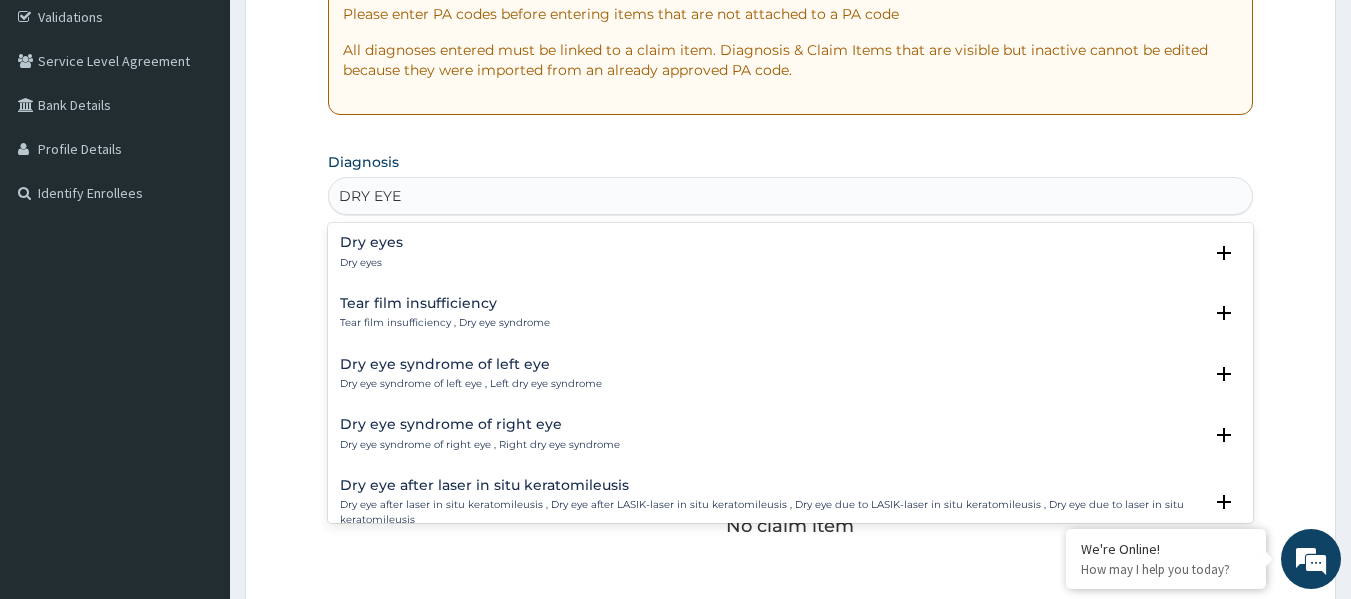 click on "Dry eyes Dry eyes" at bounding box center [791, 252] 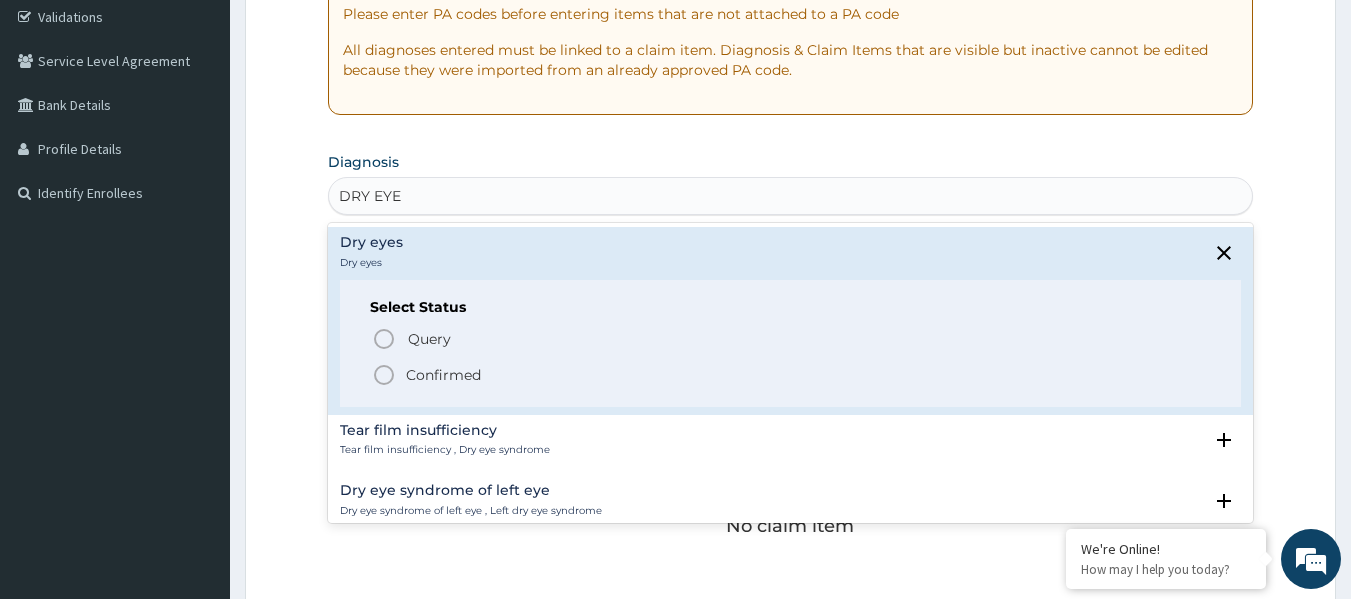 click on "Confirmed" at bounding box center (792, 375) 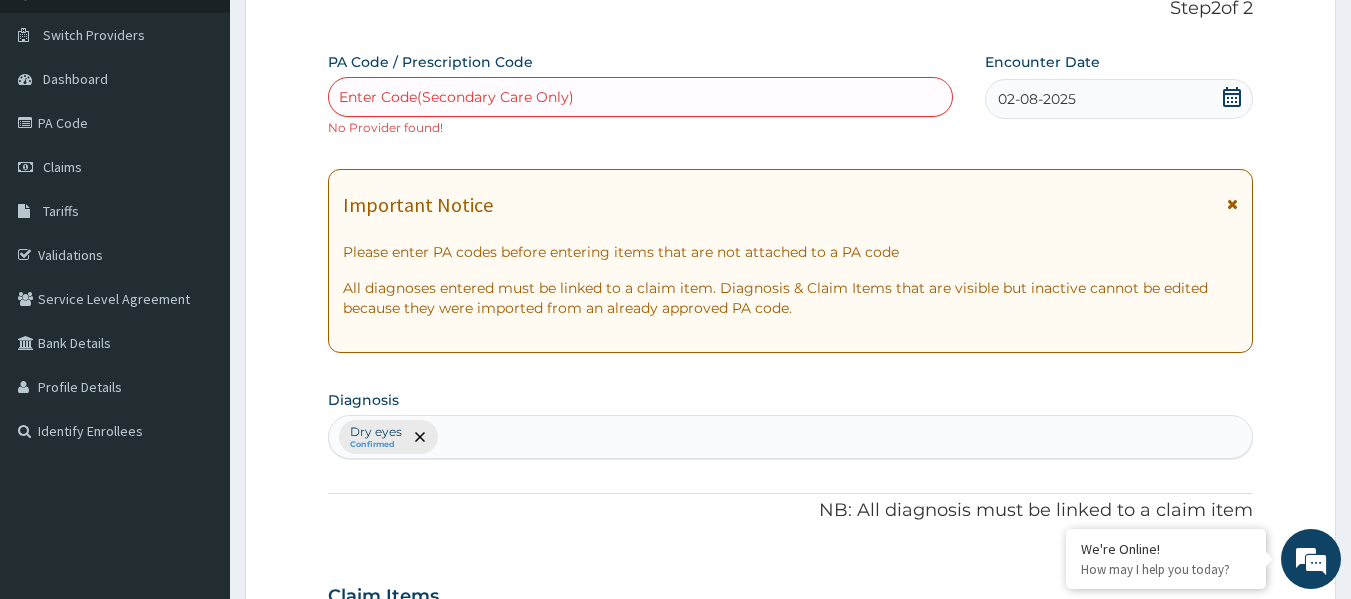 scroll, scrollTop: 0, scrollLeft: 0, axis: both 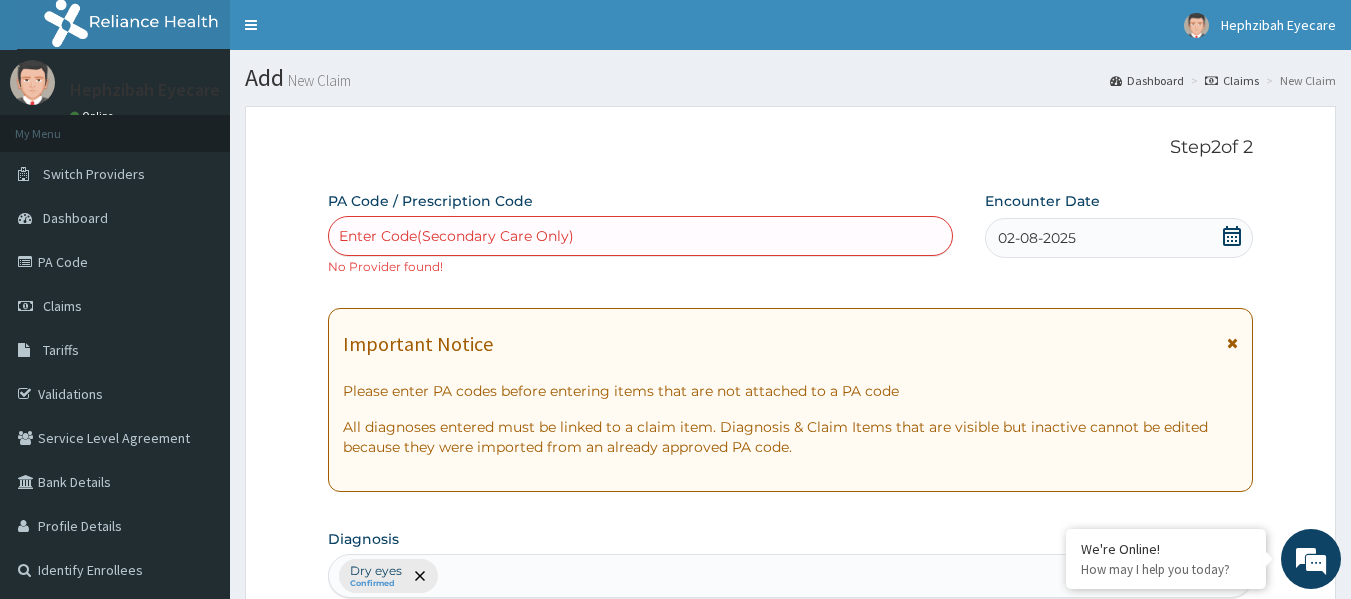 click on "Enter Code(Secondary Care Only)" at bounding box center (641, 236) 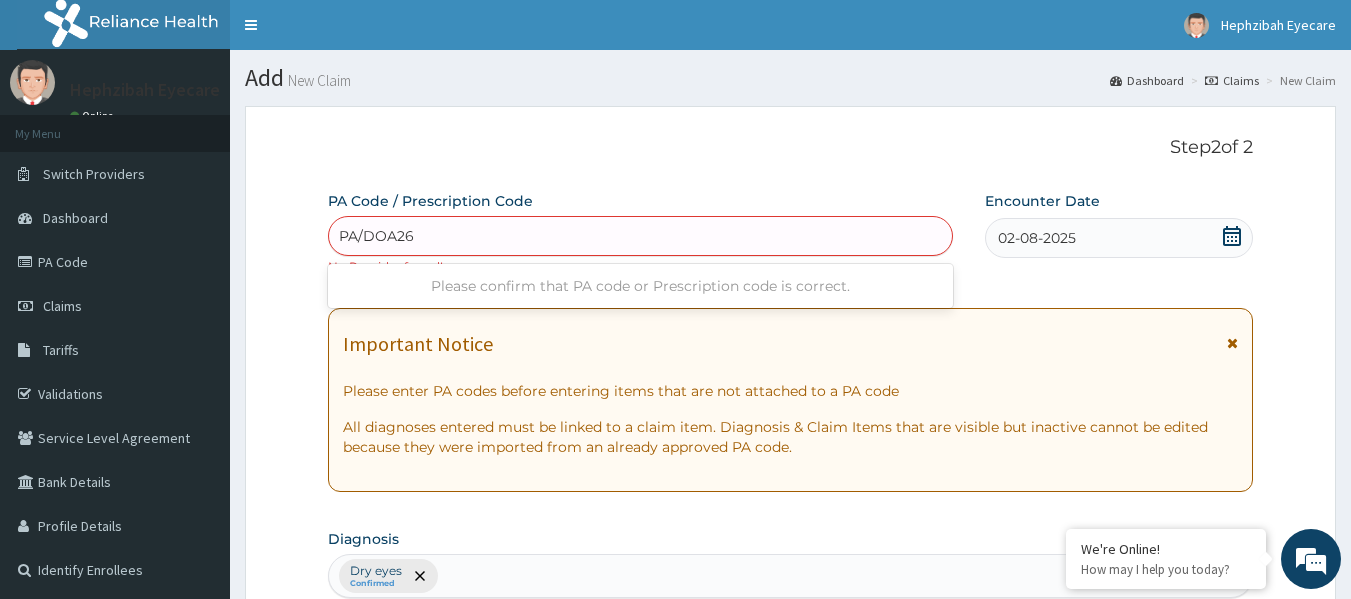 type on "PA/DOA269" 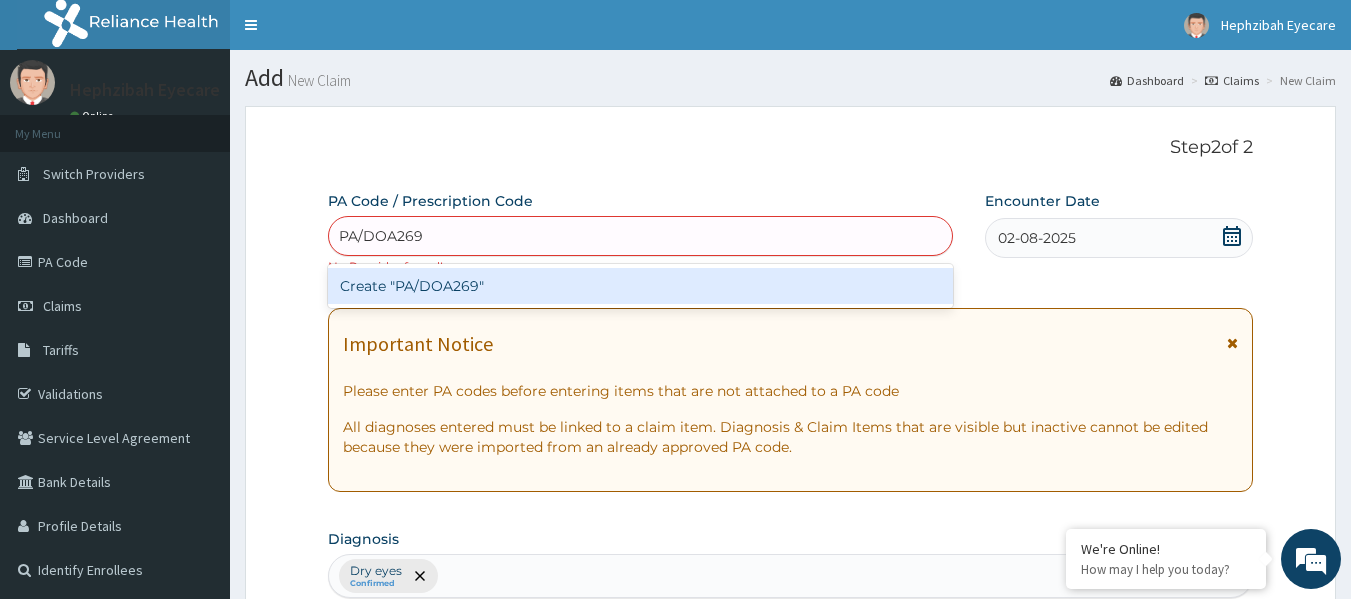 click on "Create "PA/DOA269"" at bounding box center [641, 286] 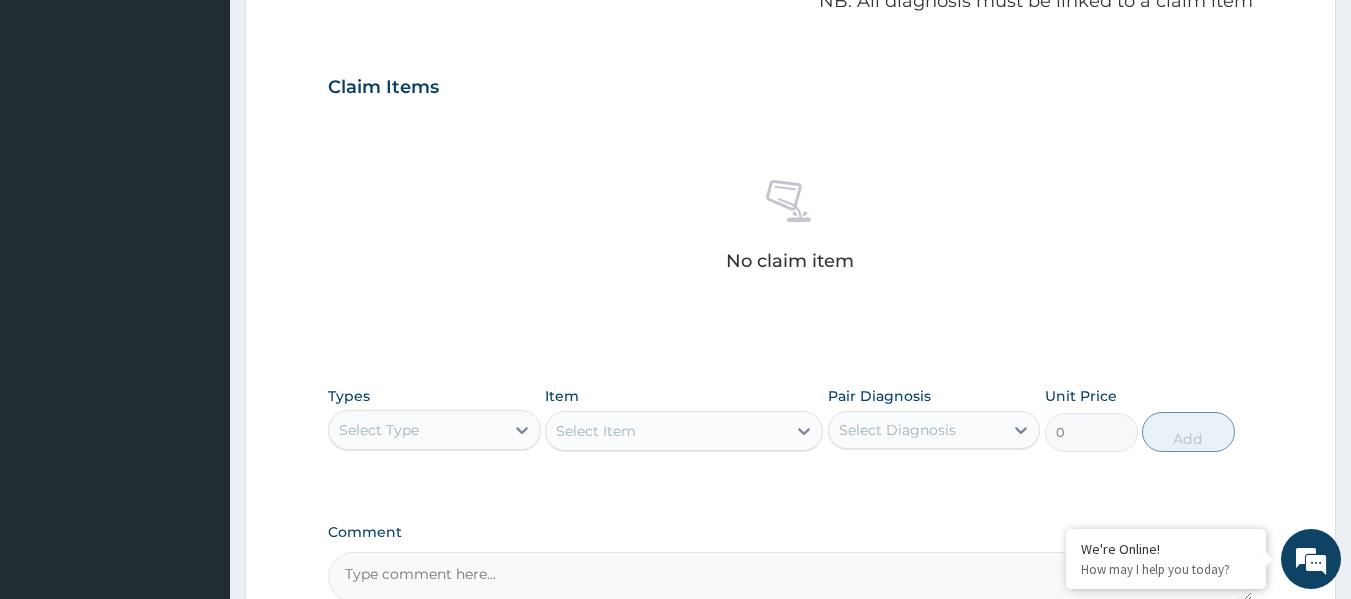 scroll, scrollTop: 664, scrollLeft: 0, axis: vertical 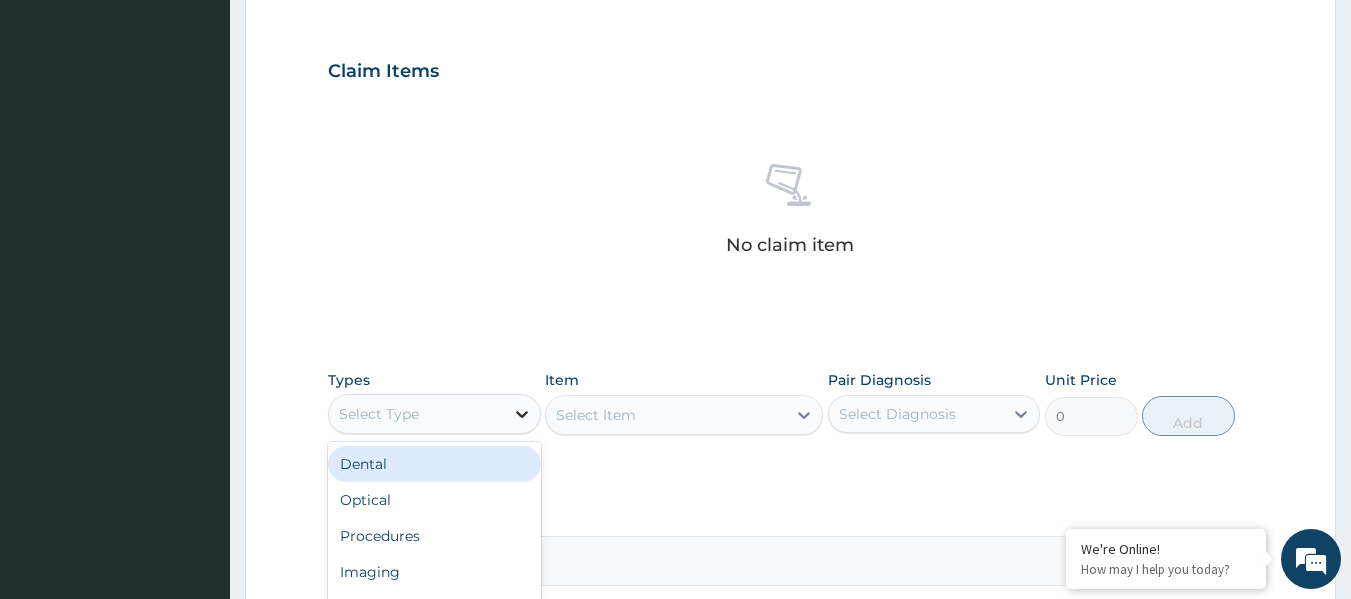 click at bounding box center (522, 414) 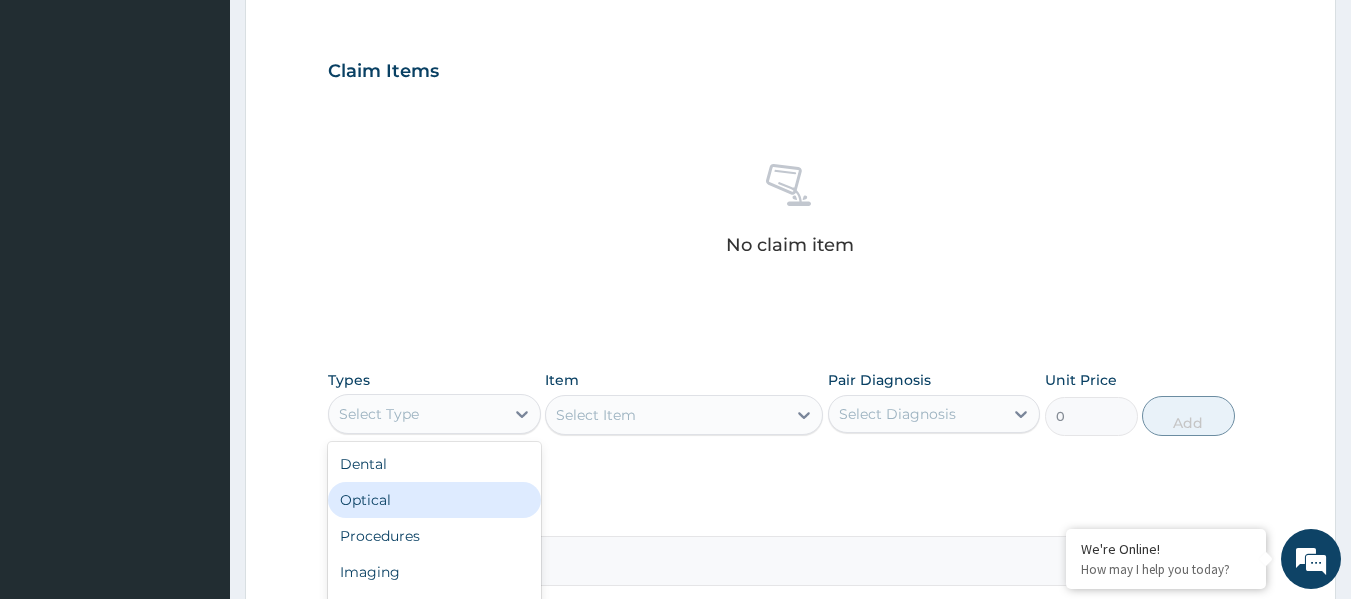 click on "Optical" at bounding box center [434, 500] 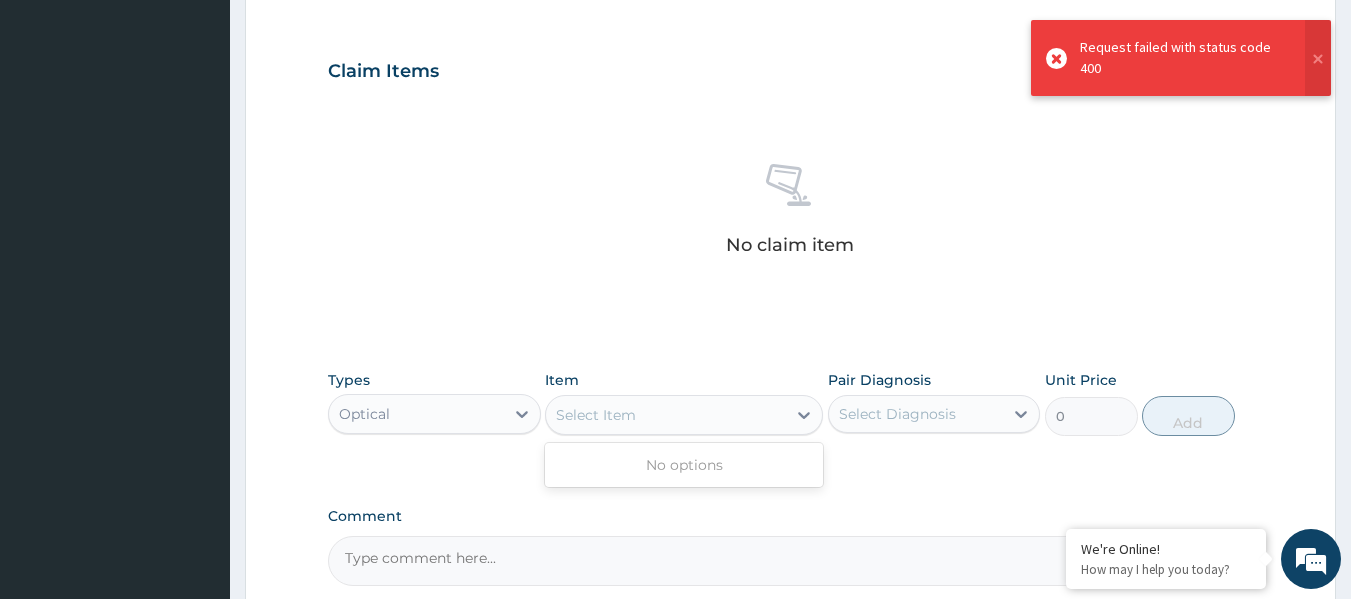 click 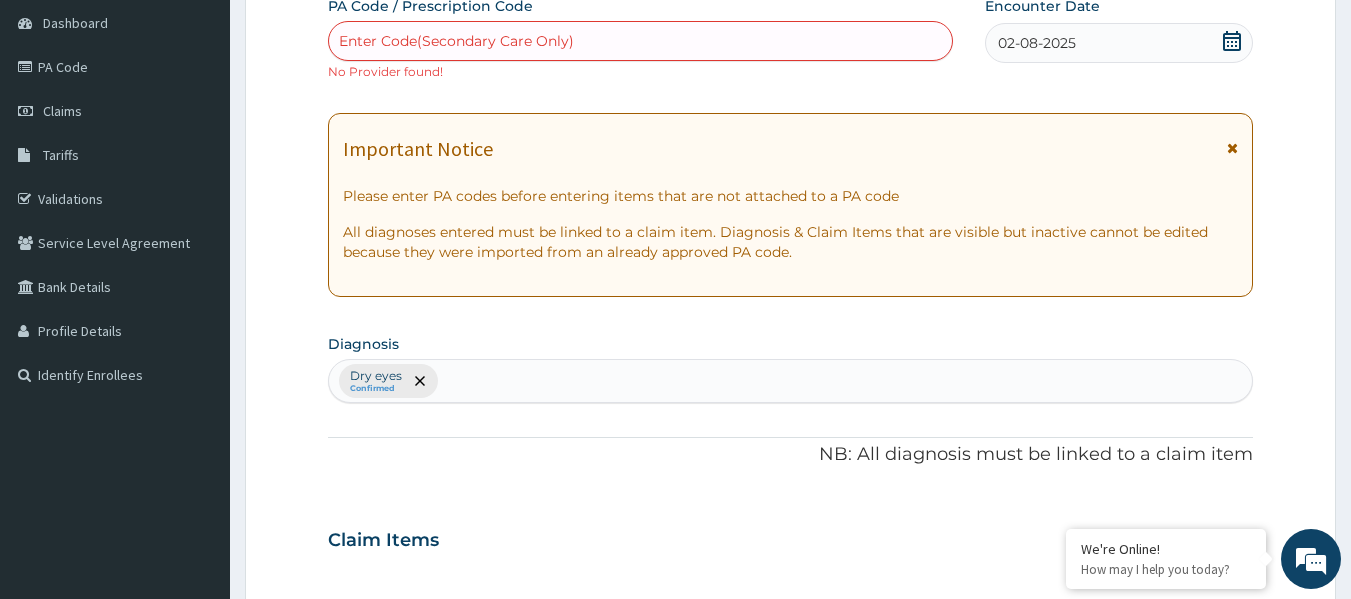 scroll, scrollTop: 0, scrollLeft: 0, axis: both 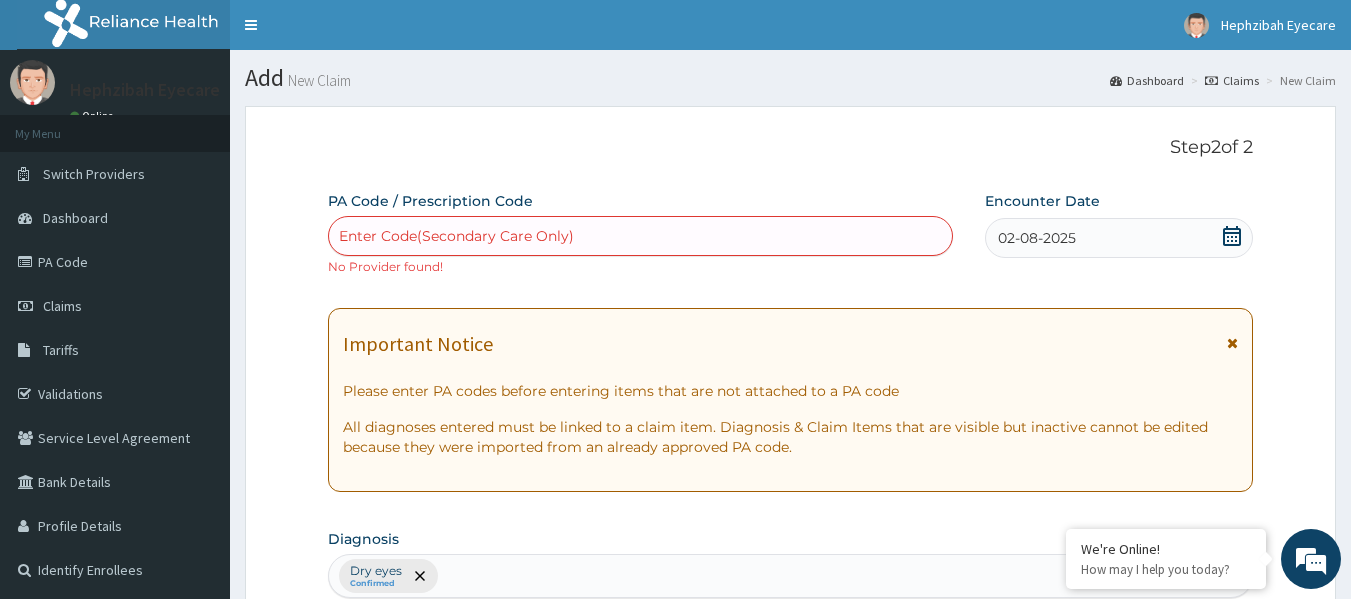 click on "Enter Code(Secondary Care Only)" at bounding box center [456, 236] 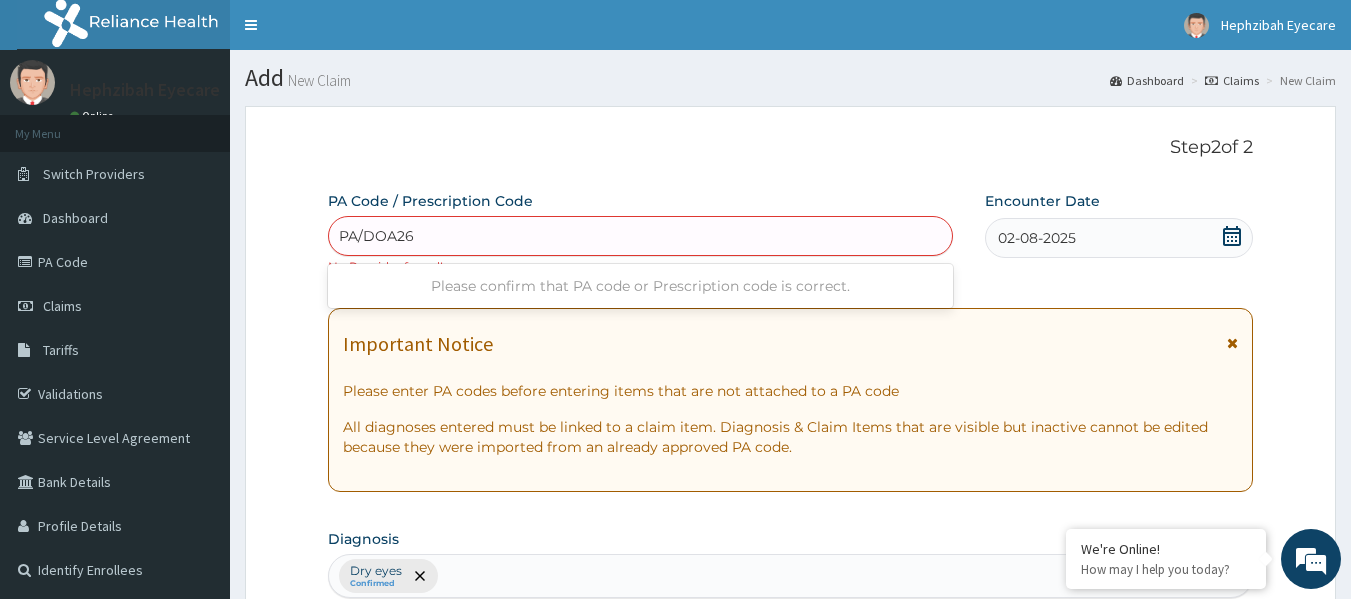 type on "PA/DOA269" 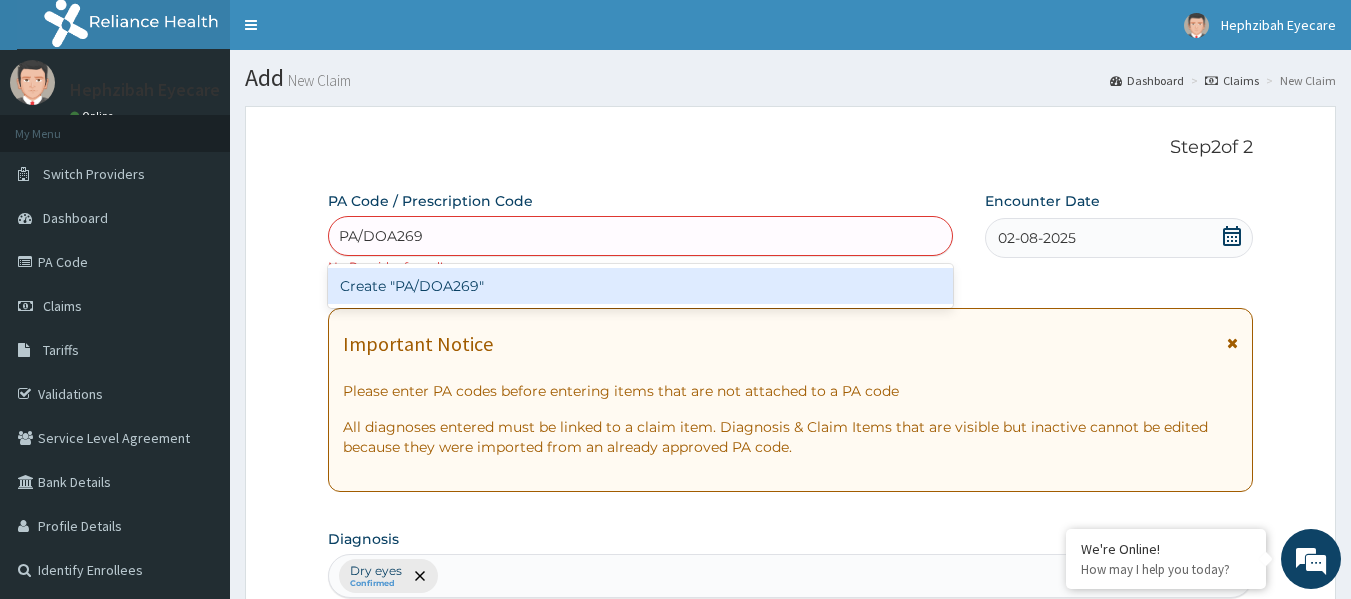 click on "Create "PA/DOA269"" at bounding box center [641, 286] 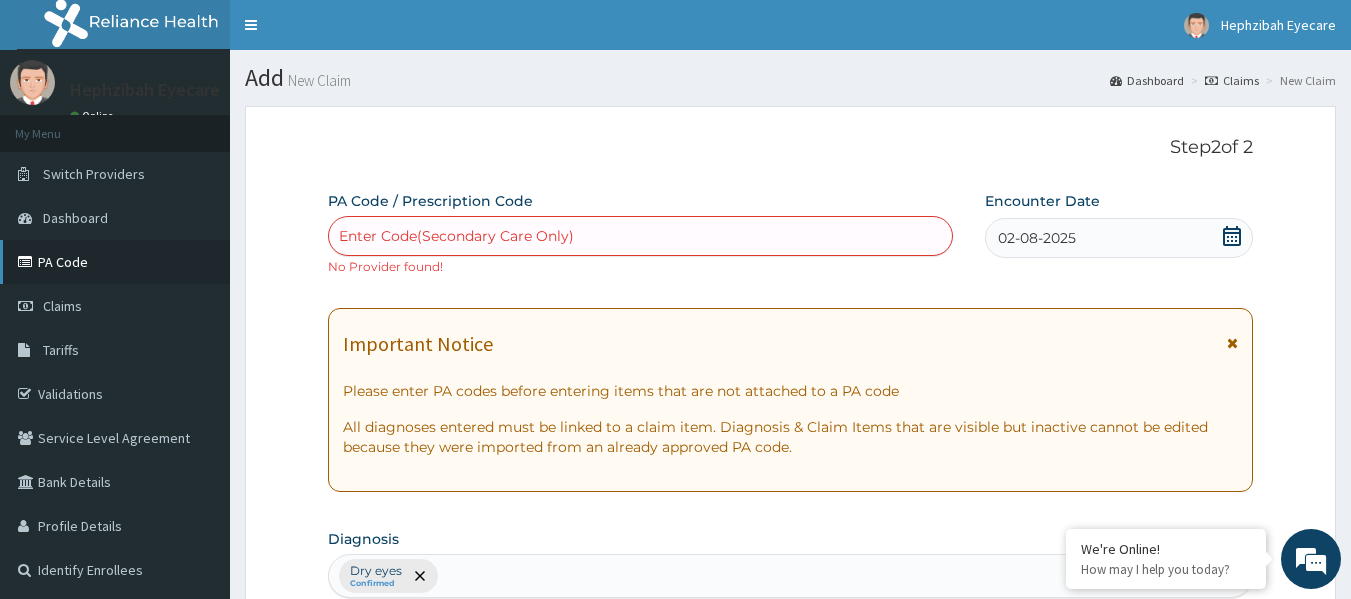 click on "PA Code" at bounding box center [115, 262] 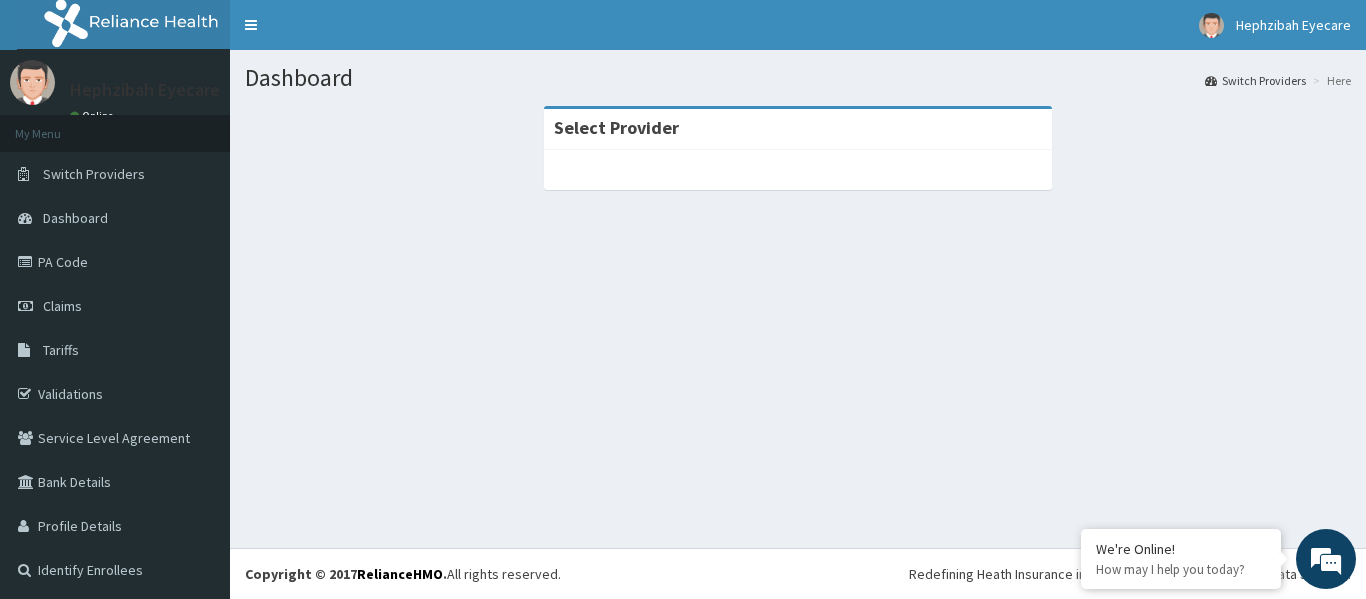 scroll, scrollTop: 0, scrollLeft: 0, axis: both 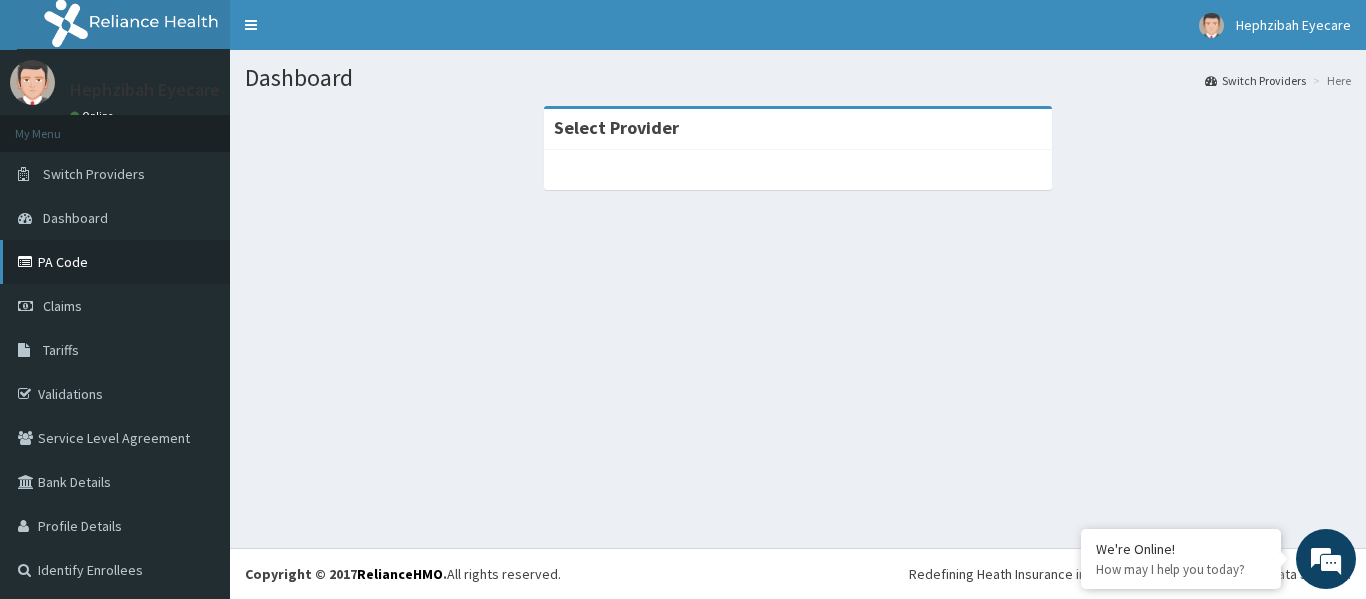 click on "PA Code" at bounding box center [115, 262] 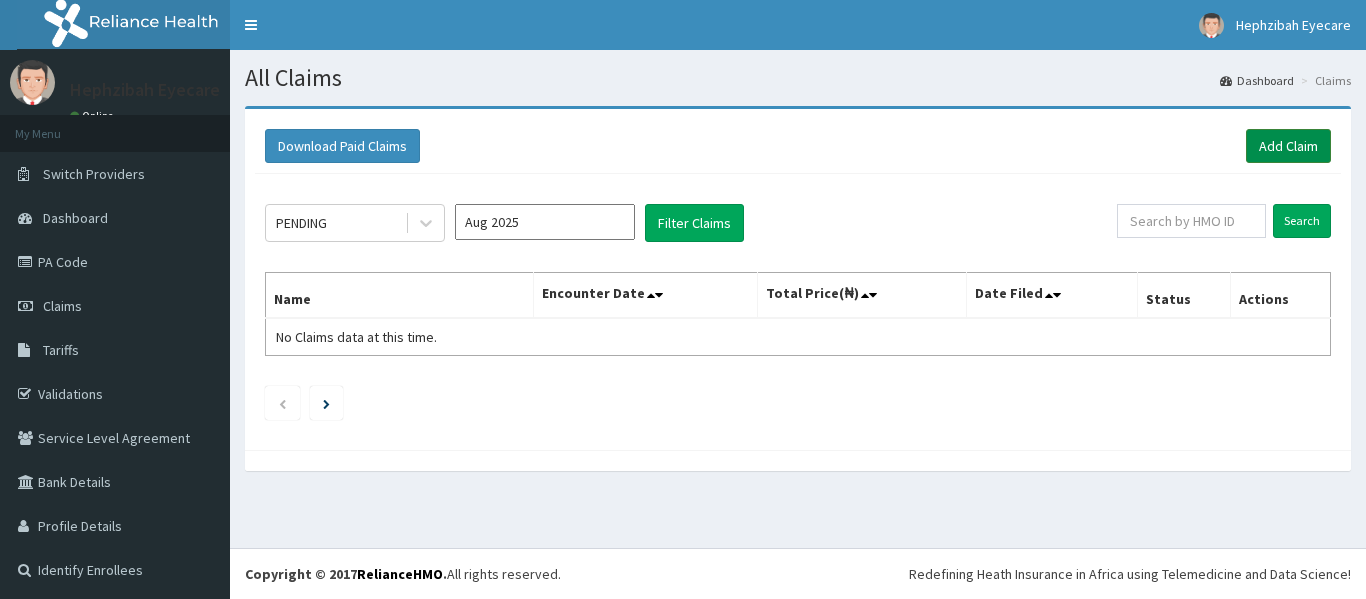 scroll, scrollTop: 0, scrollLeft: 0, axis: both 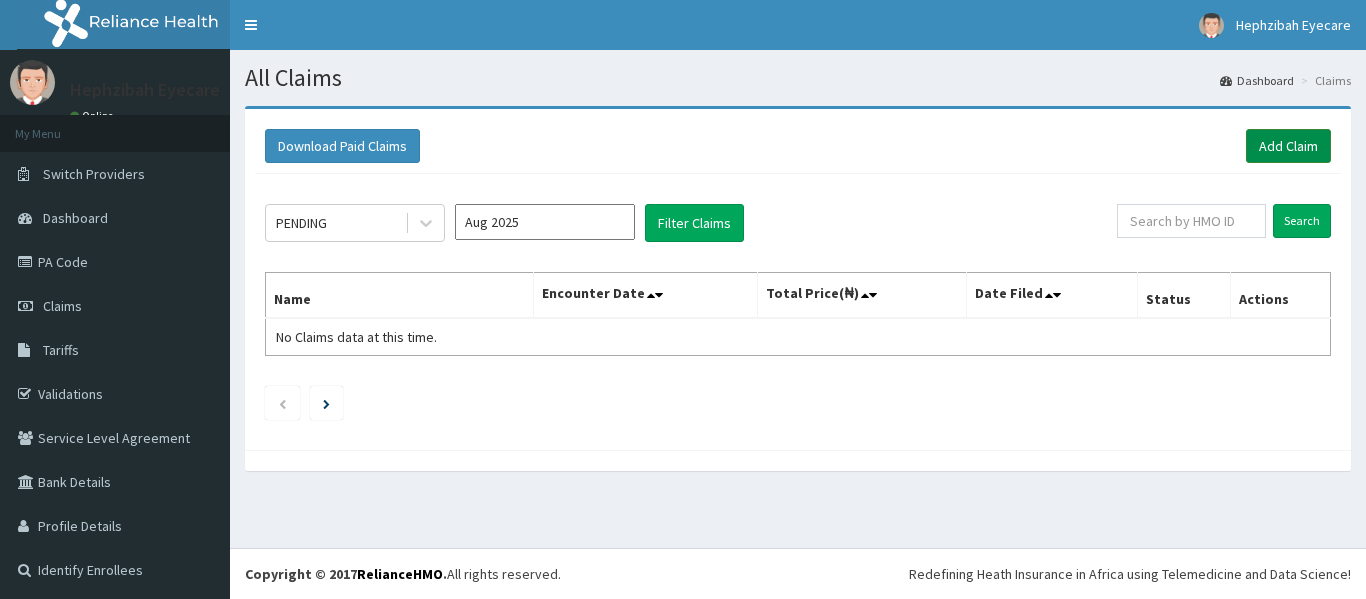 click on "Add Claim" at bounding box center (1288, 146) 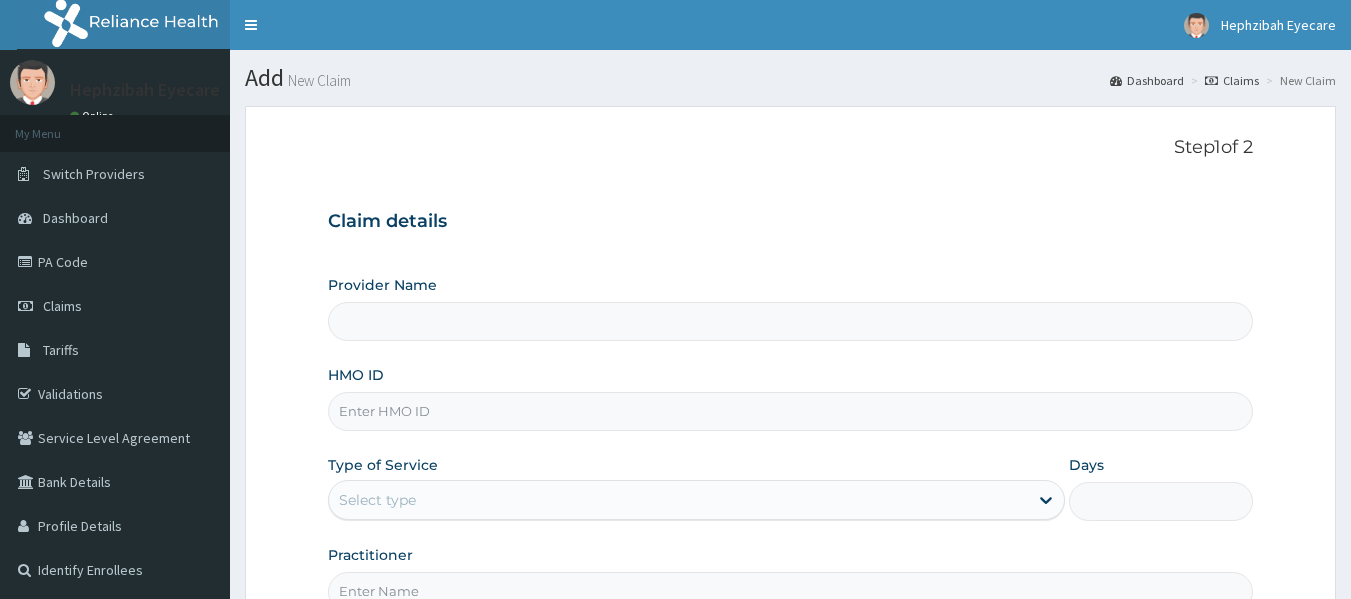 scroll, scrollTop: 0, scrollLeft: 0, axis: both 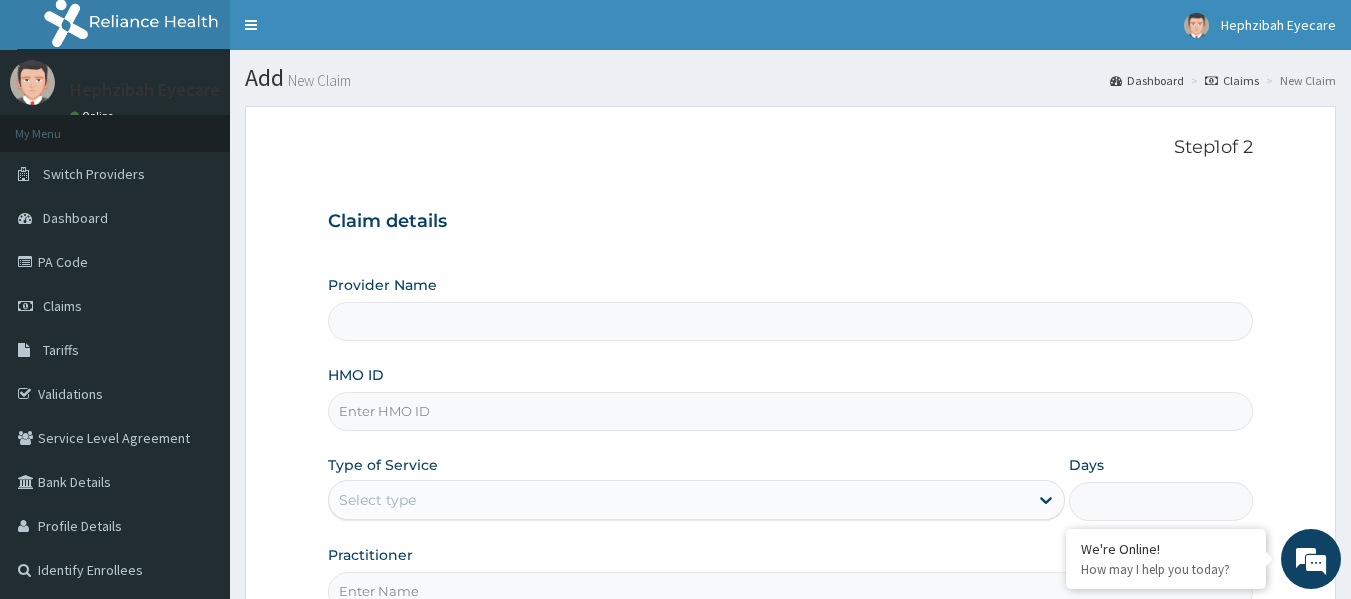 click on "HMO ID" at bounding box center [791, 411] 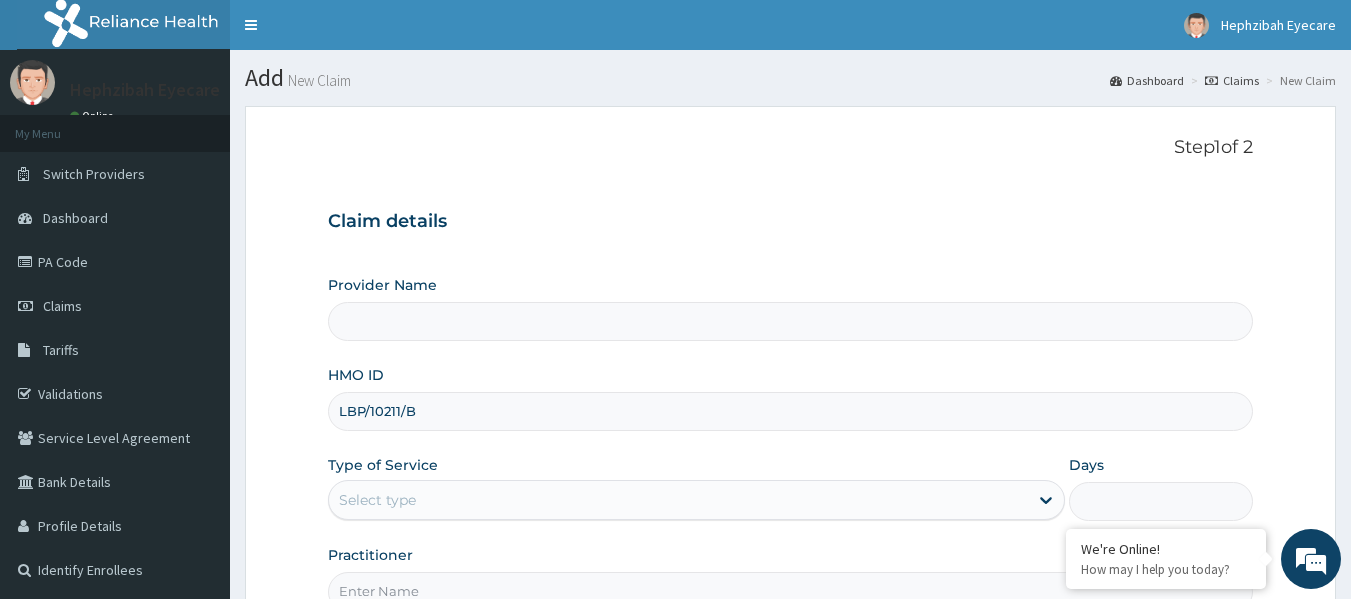 type on "LBP/10211/B" 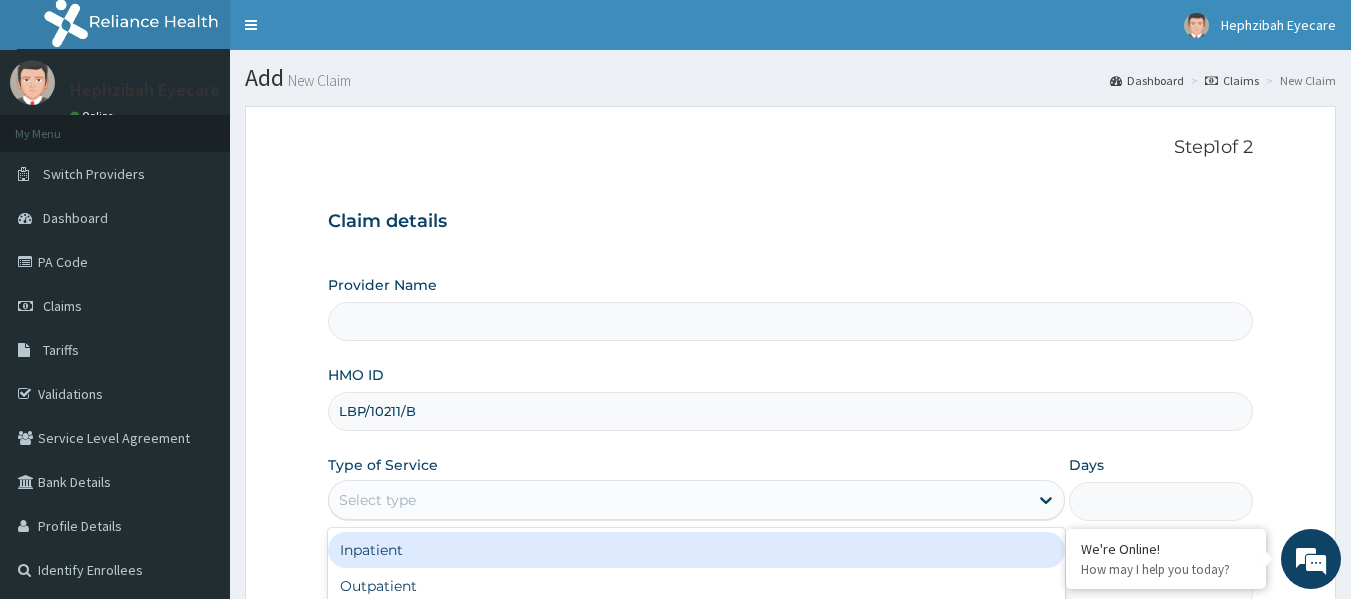 click on "Select type" at bounding box center [696, 500] 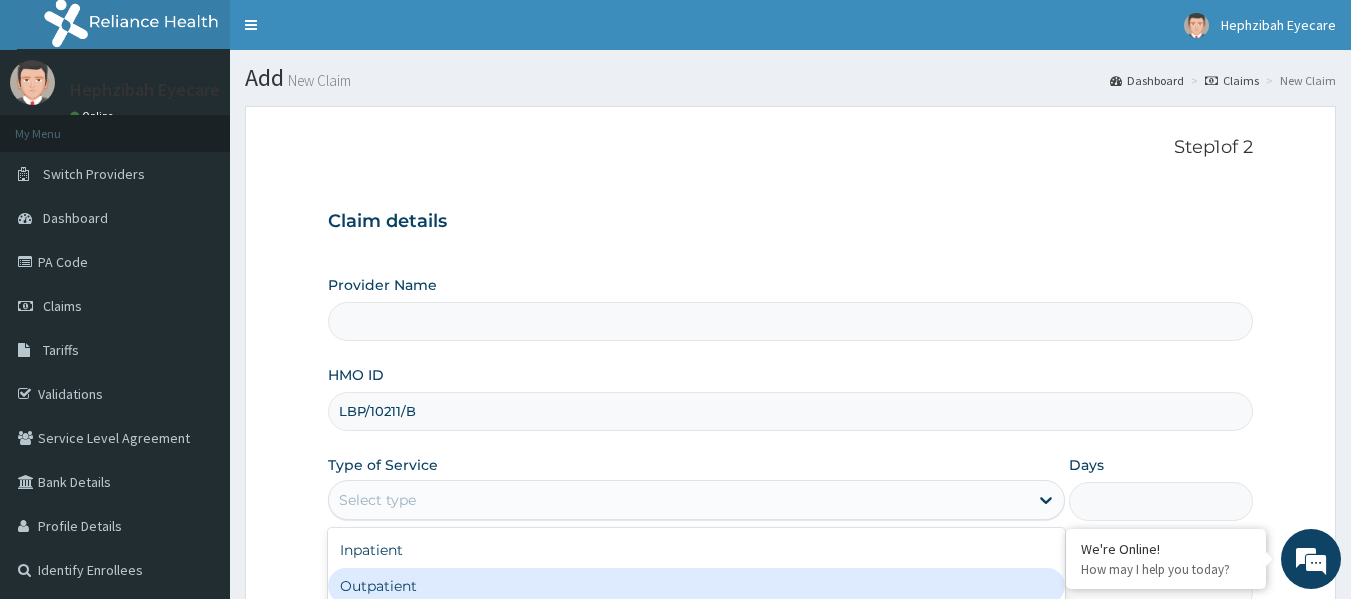 click on "Outpatient" at bounding box center [696, 586] 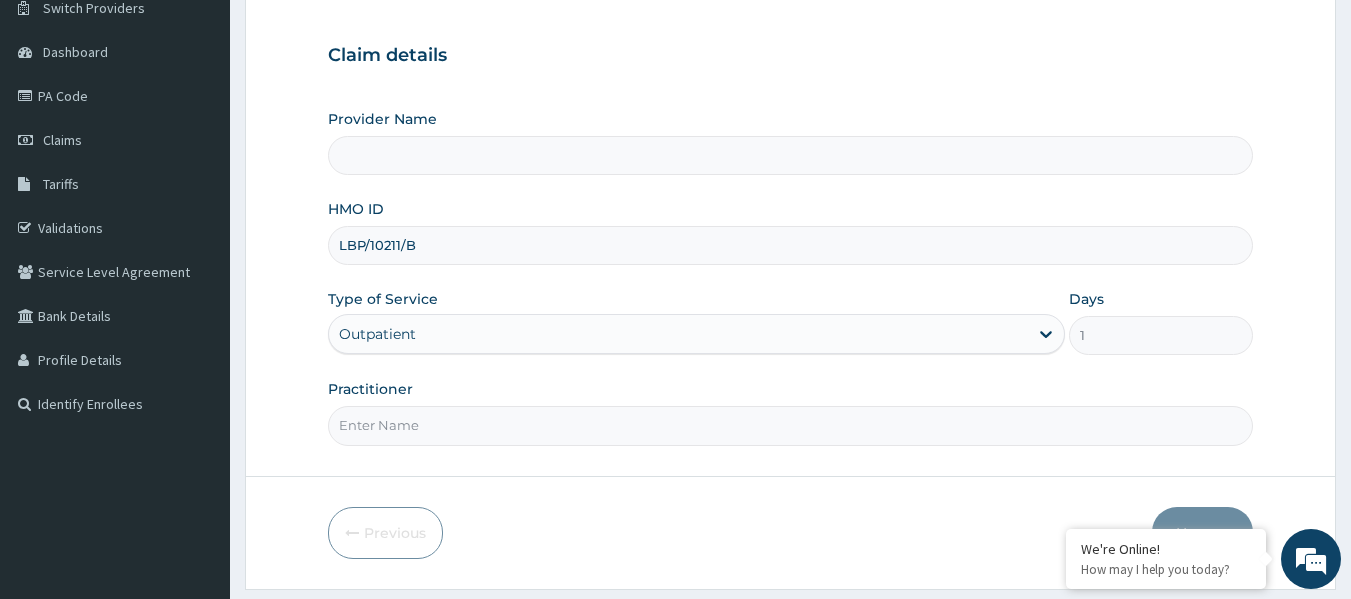 scroll, scrollTop: 171, scrollLeft: 0, axis: vertical 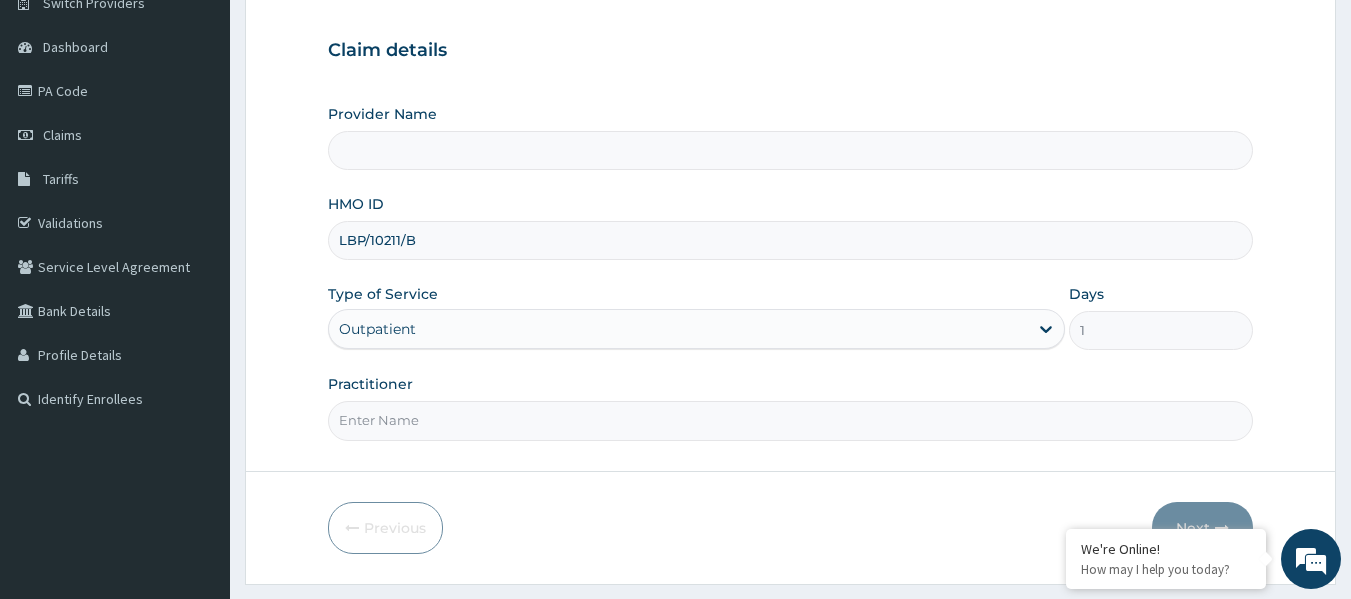 click on "Practitioner" at bounding box center (791, 420) 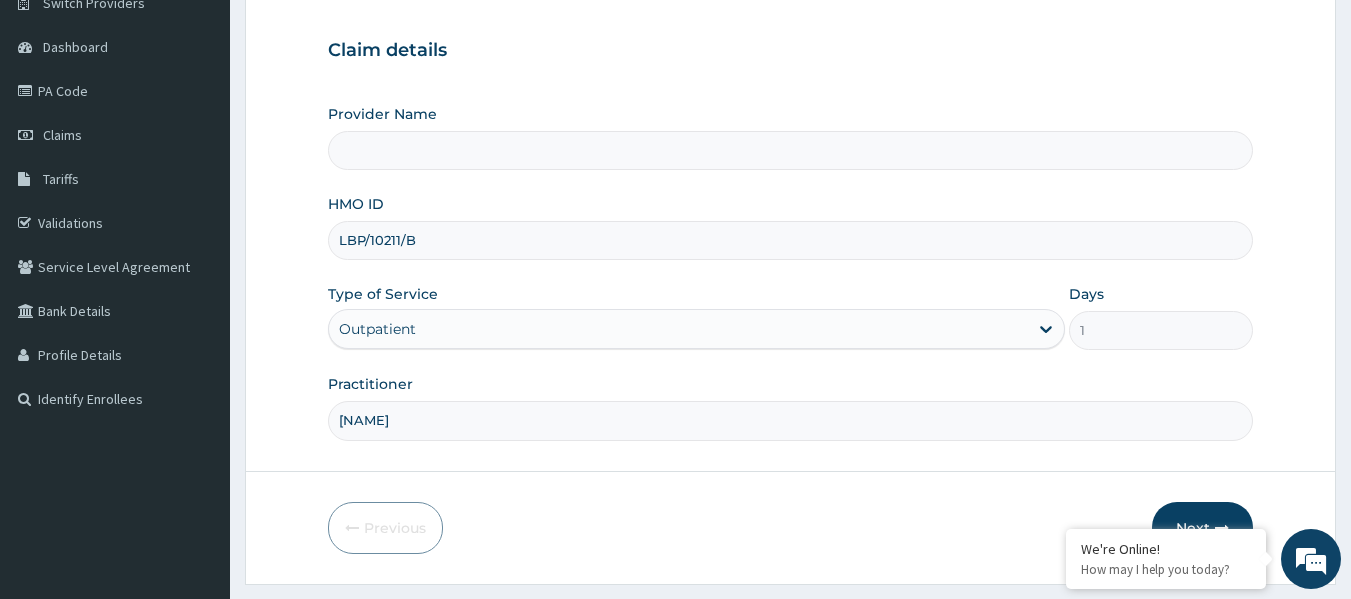 type on "[NAME]" 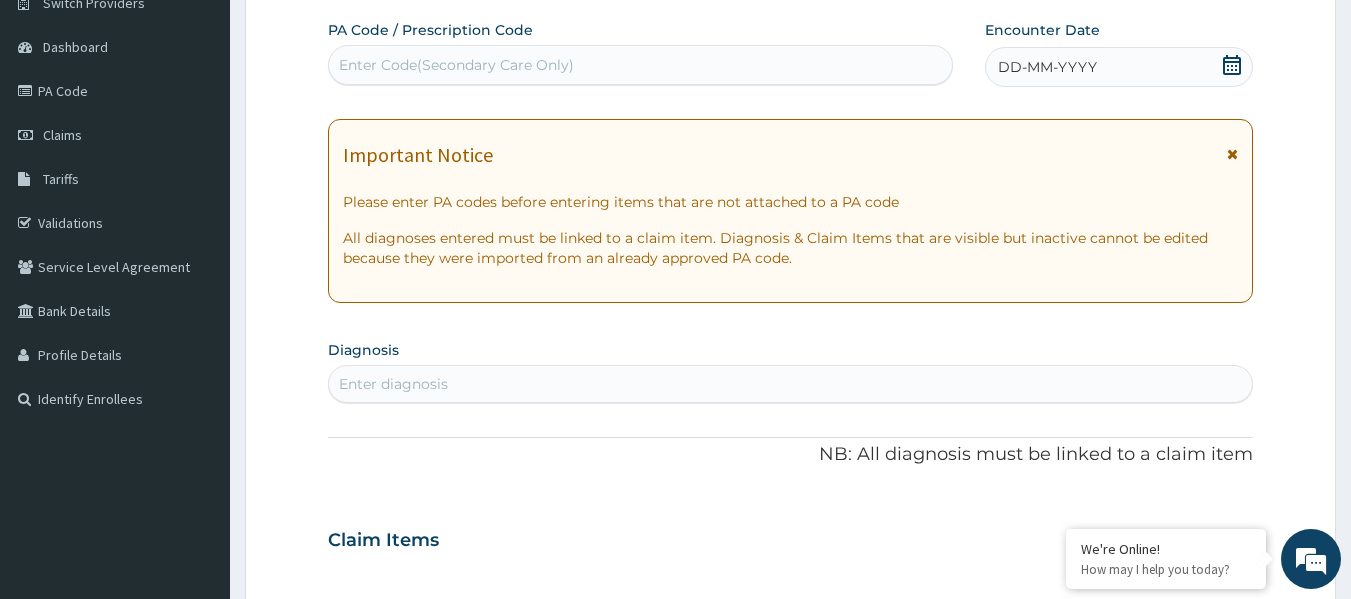 click on "Enter Code(Secondary Care Only)" at bounding box center [641, 65] 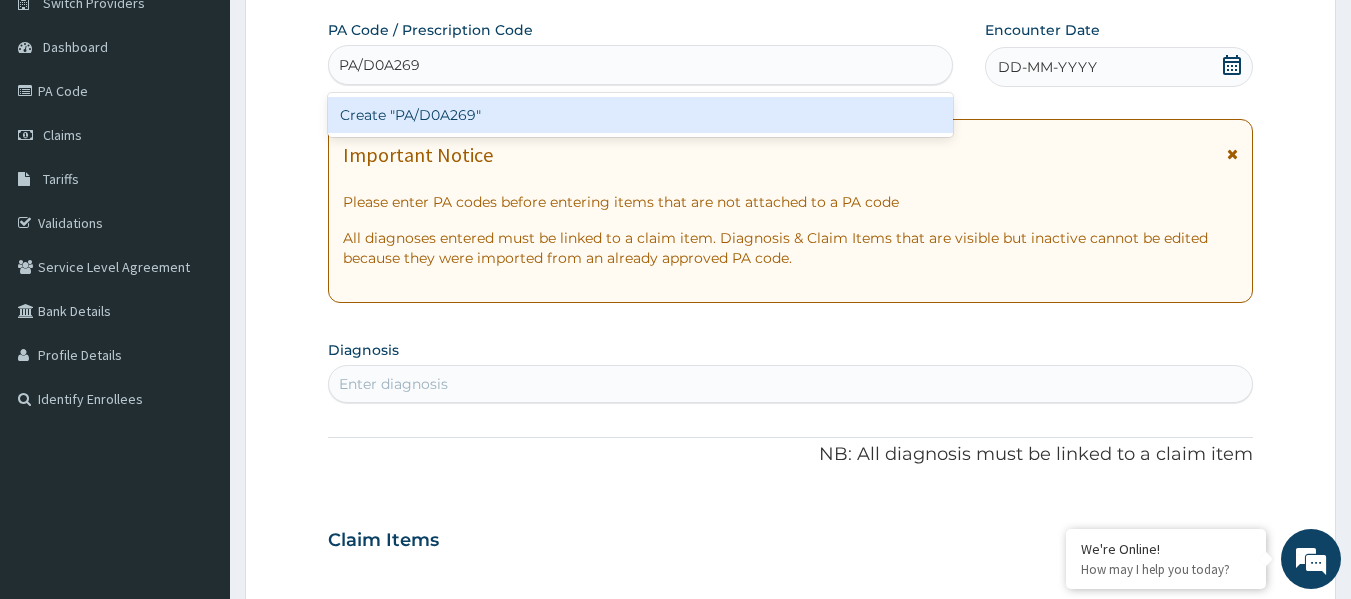 click on "Create "PA/D0A269"" at bounding box center [641, 115] 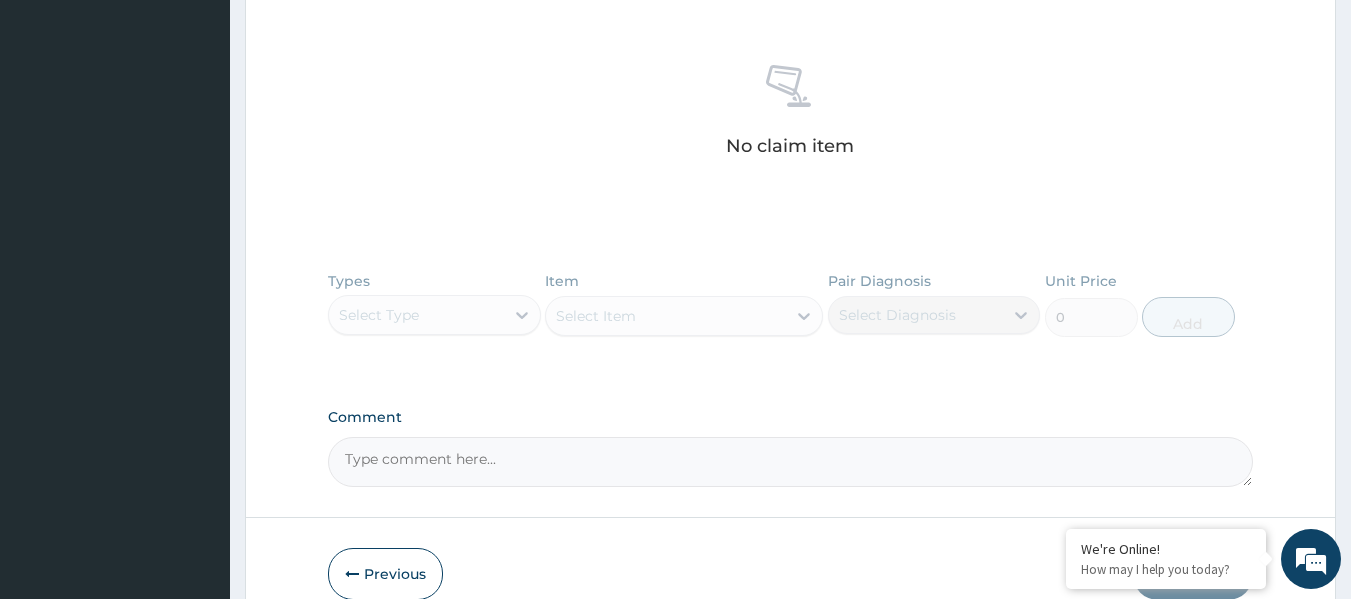 scroll, scrollTop: 801, scrollLeft: 0, axis: vertical 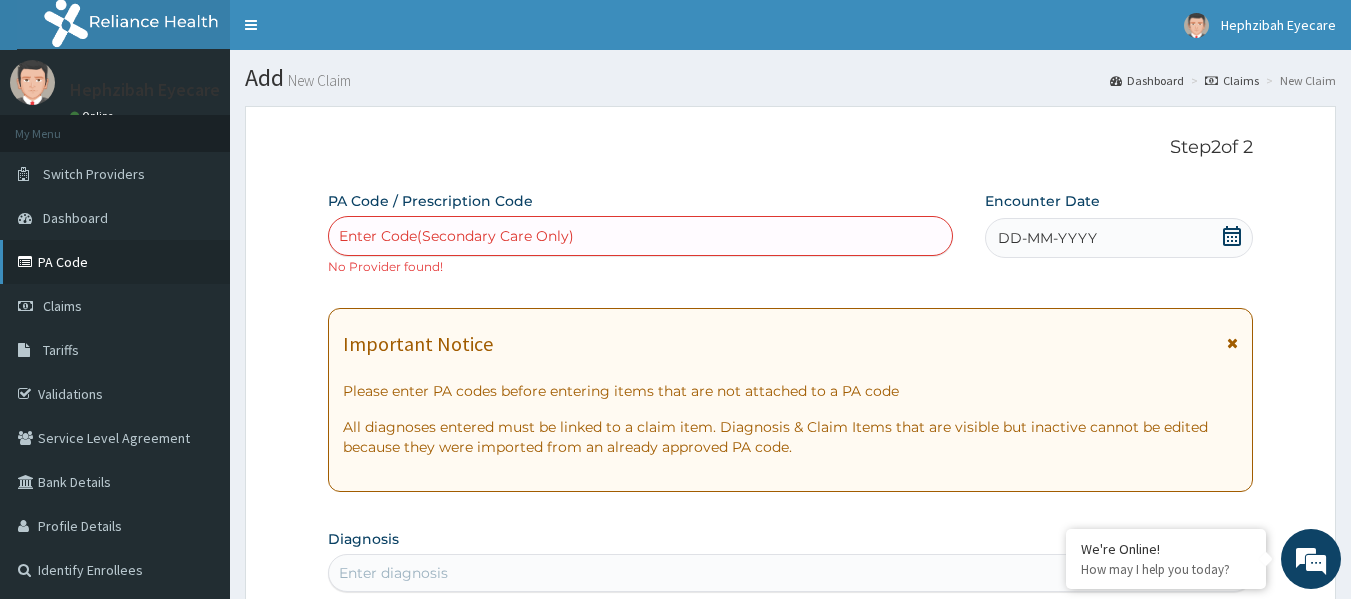 click on "PA Code" at bounding box center [115, 262] 